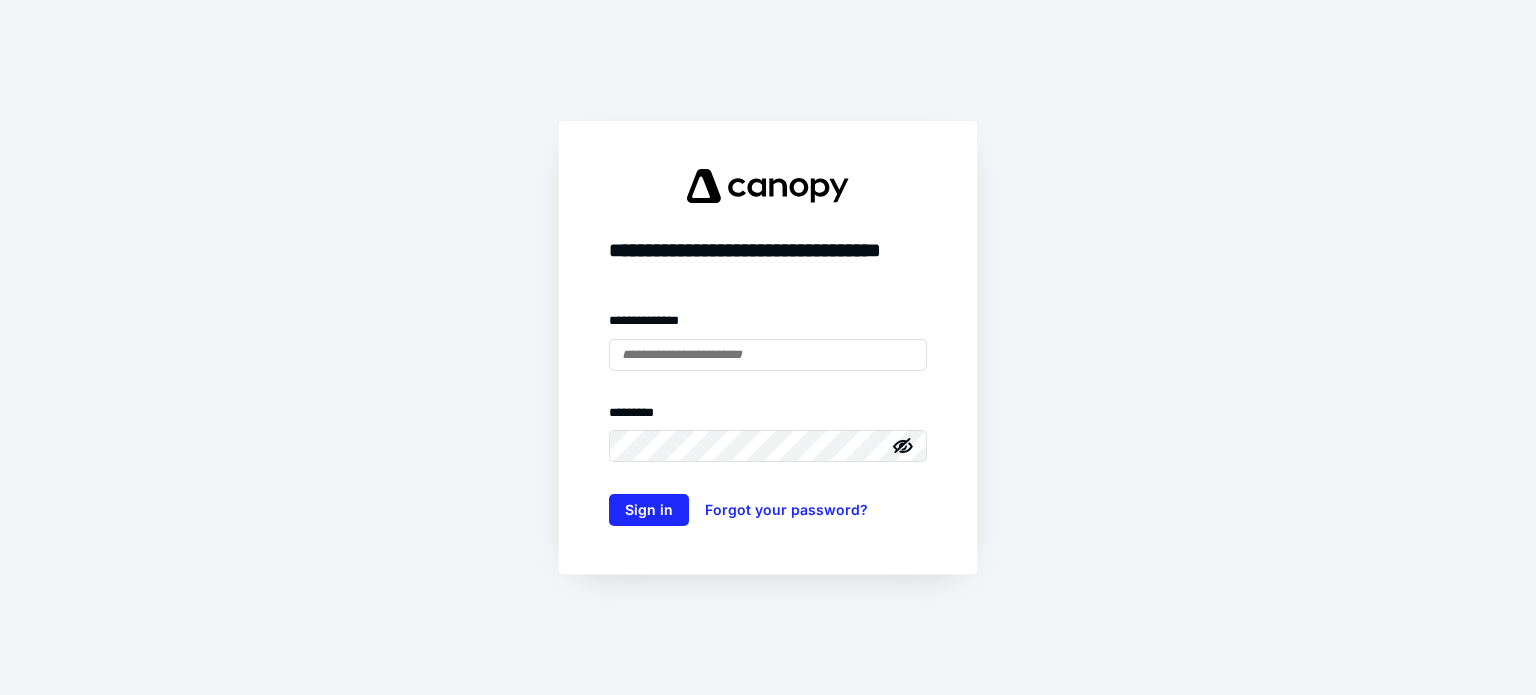scroll, scrollTop: 0, scrollLeft: 0, axis: both 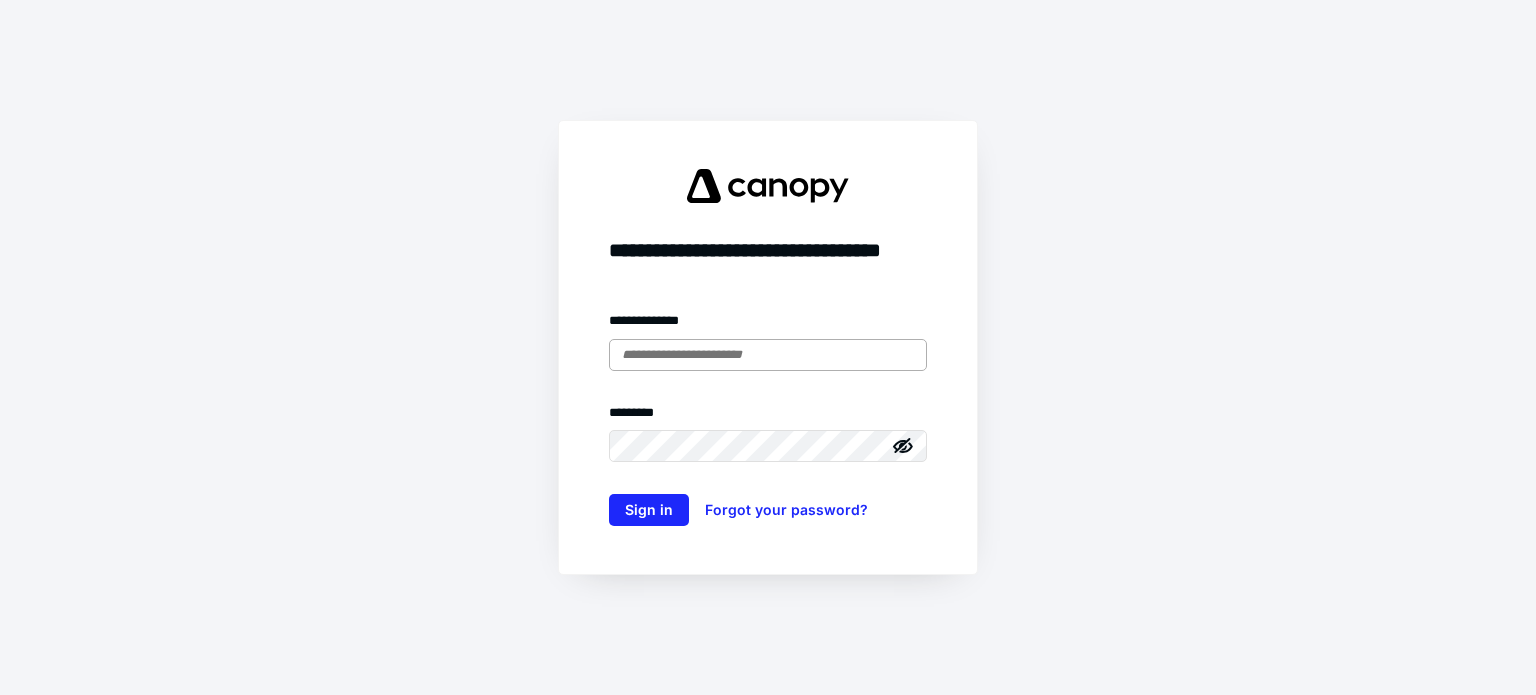 click at bounding box center [768, 355] 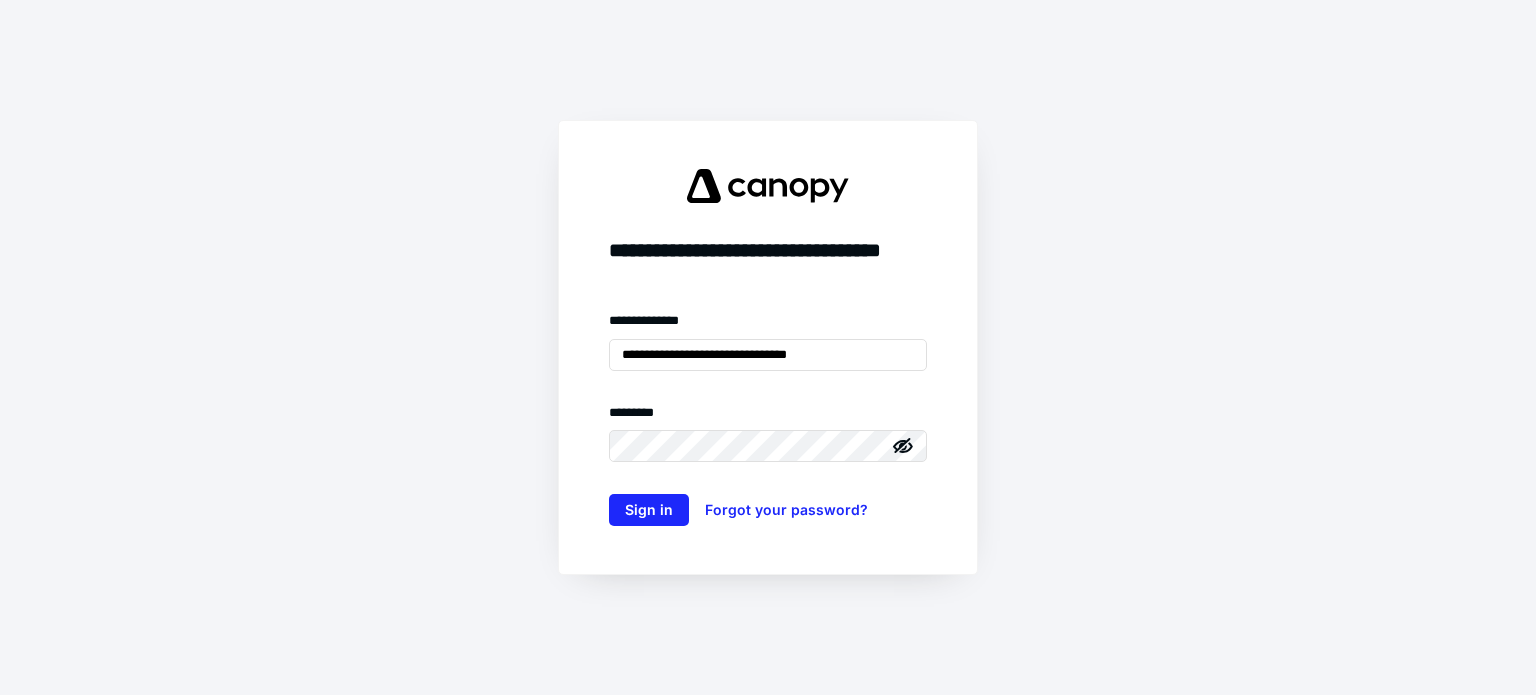 click 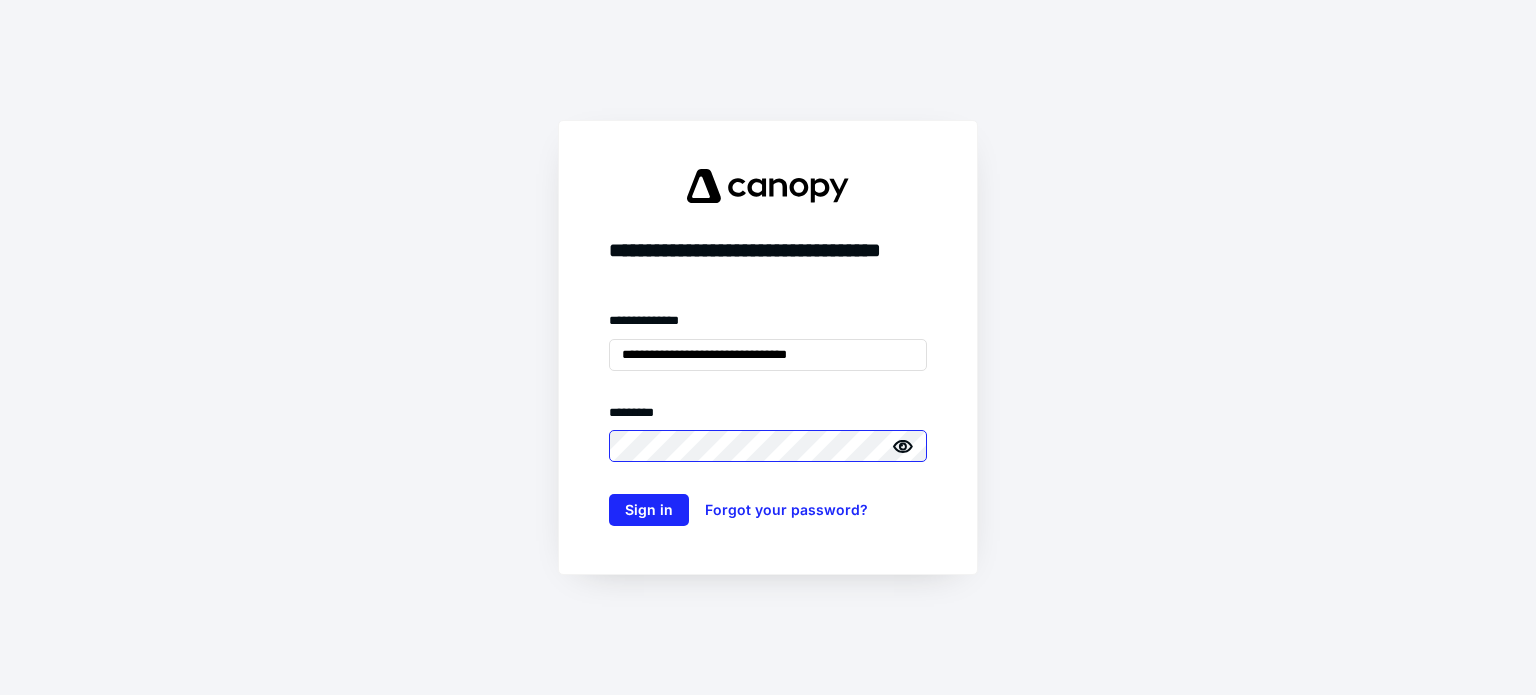 click on "Sign in" at bounding box center [649, 510] 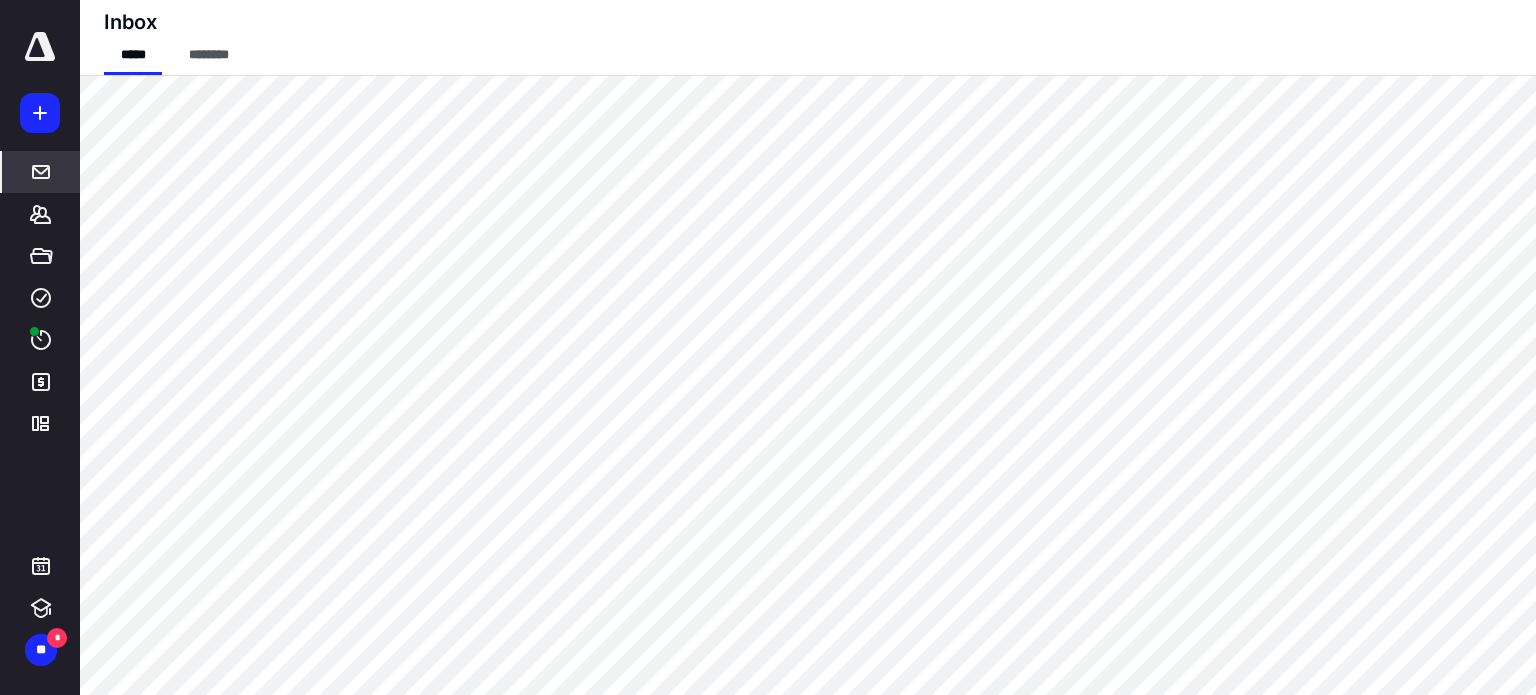 scroll, scrollTop: 0, scrollLeft: 0, axis: both 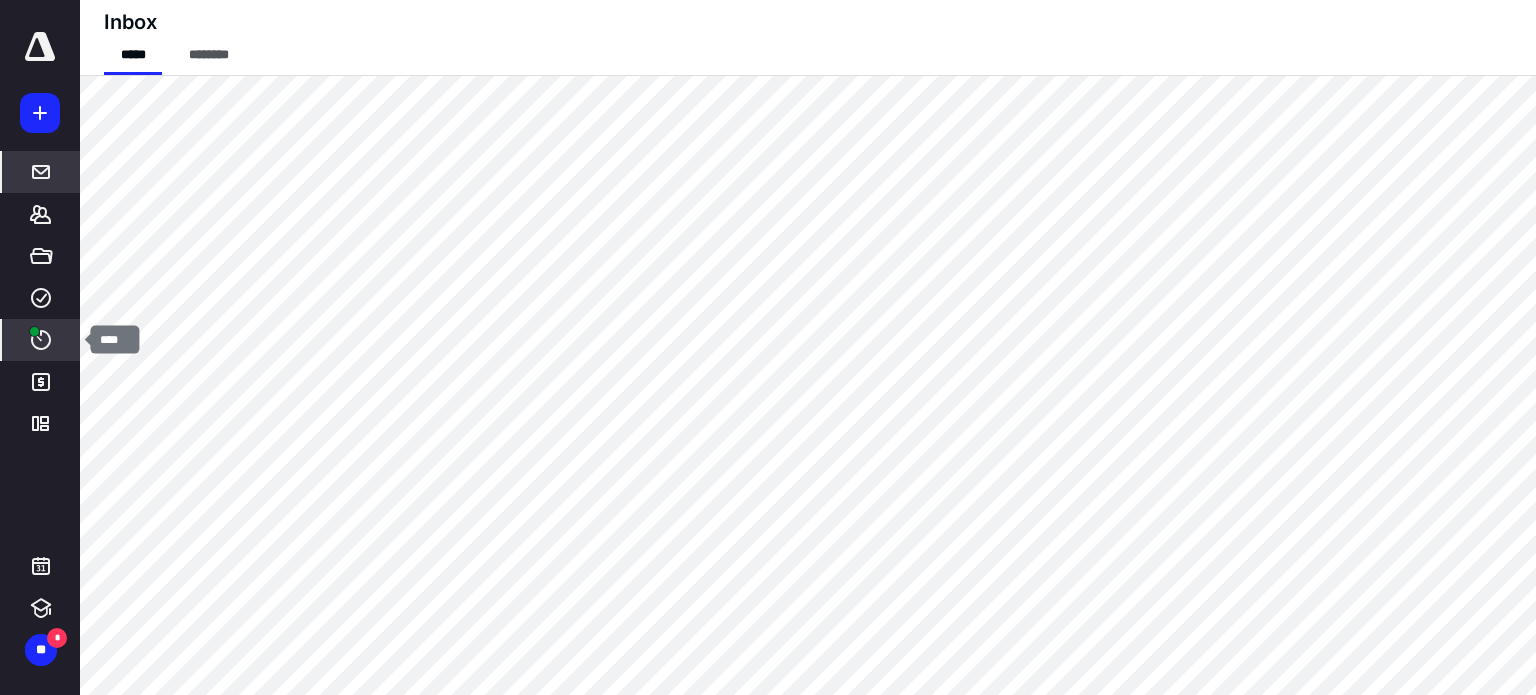 click at bounding box center [34, 331] 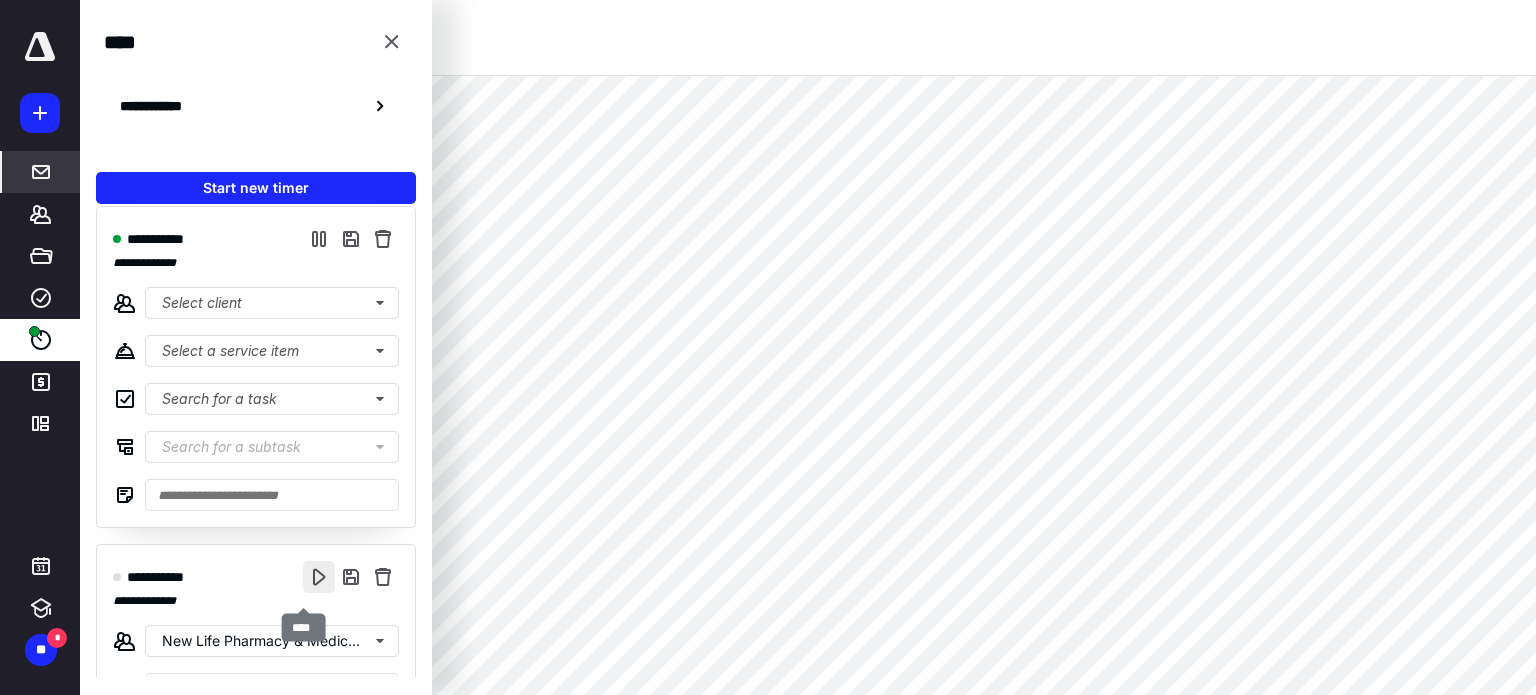 scroll, scrollTop: 2, scrollLeft: 0, axis: vertical 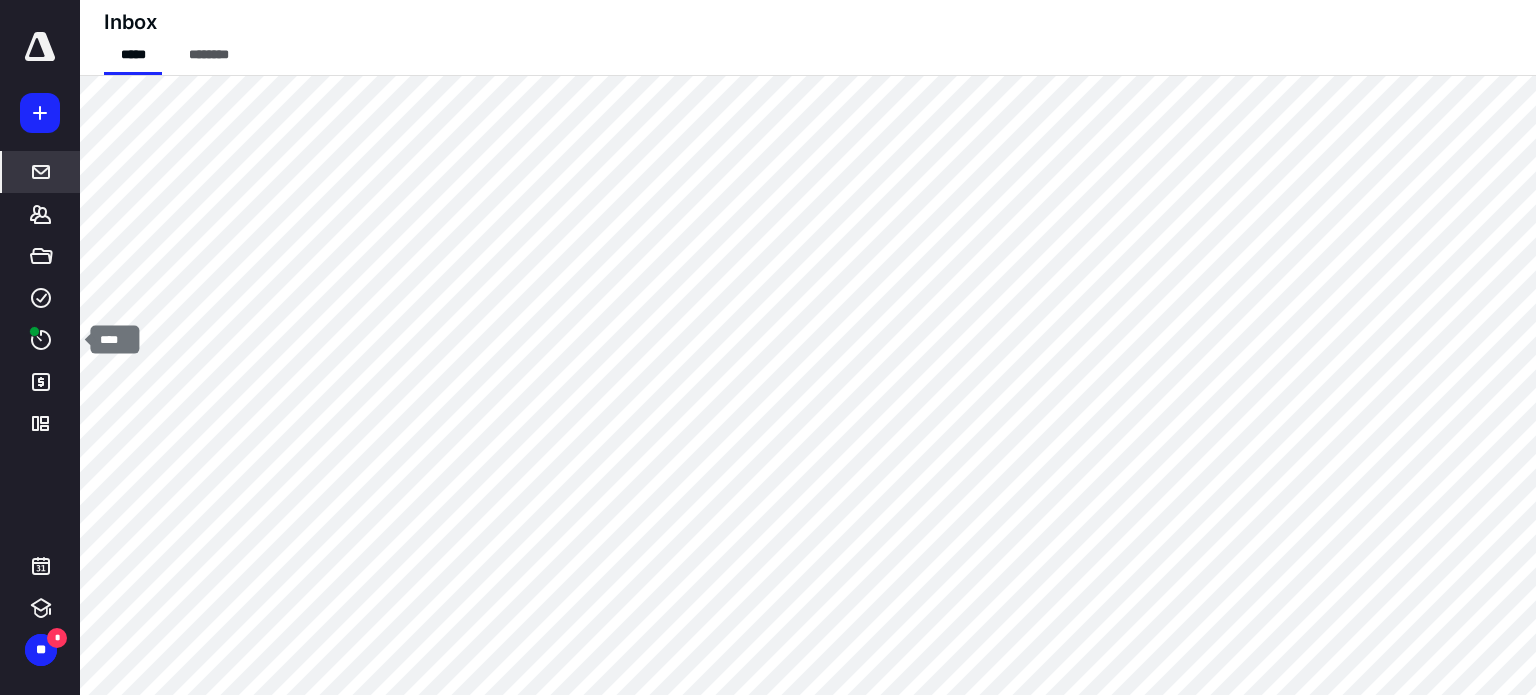 drag, startPoint x: 40, startPoint y: 349, endPoint x: 112, endPoint y: 317, distance: 78.79086 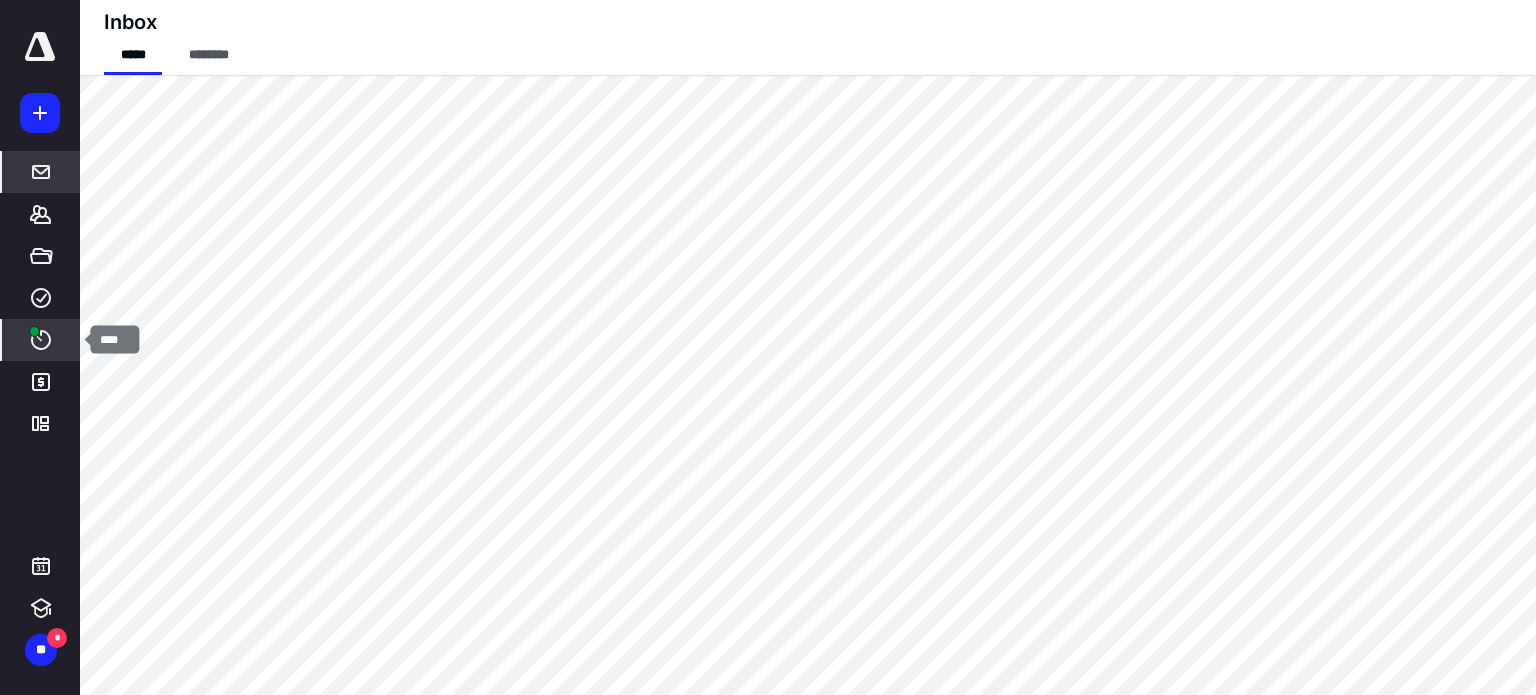 click on "****" at bounding box center (41, 340) 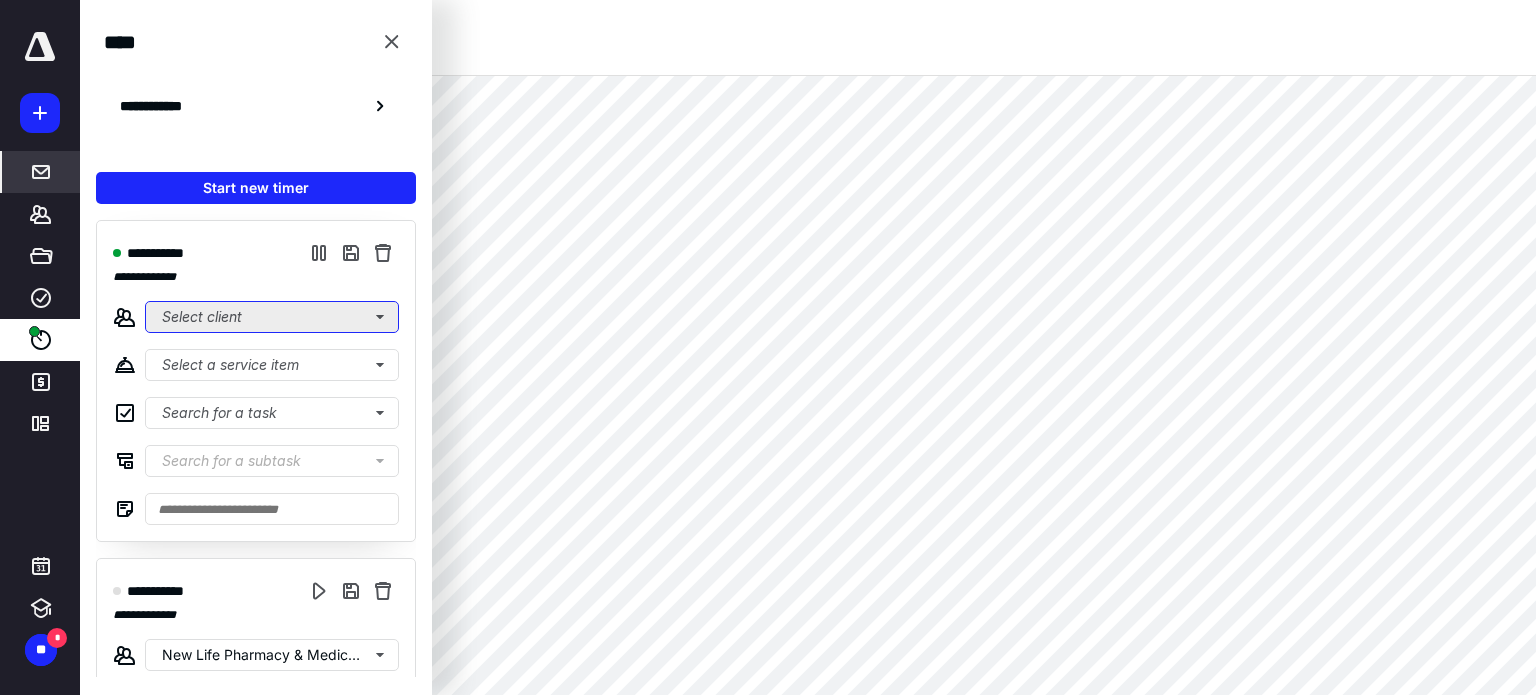 click on "Select client" at bounding box center (272, 317) 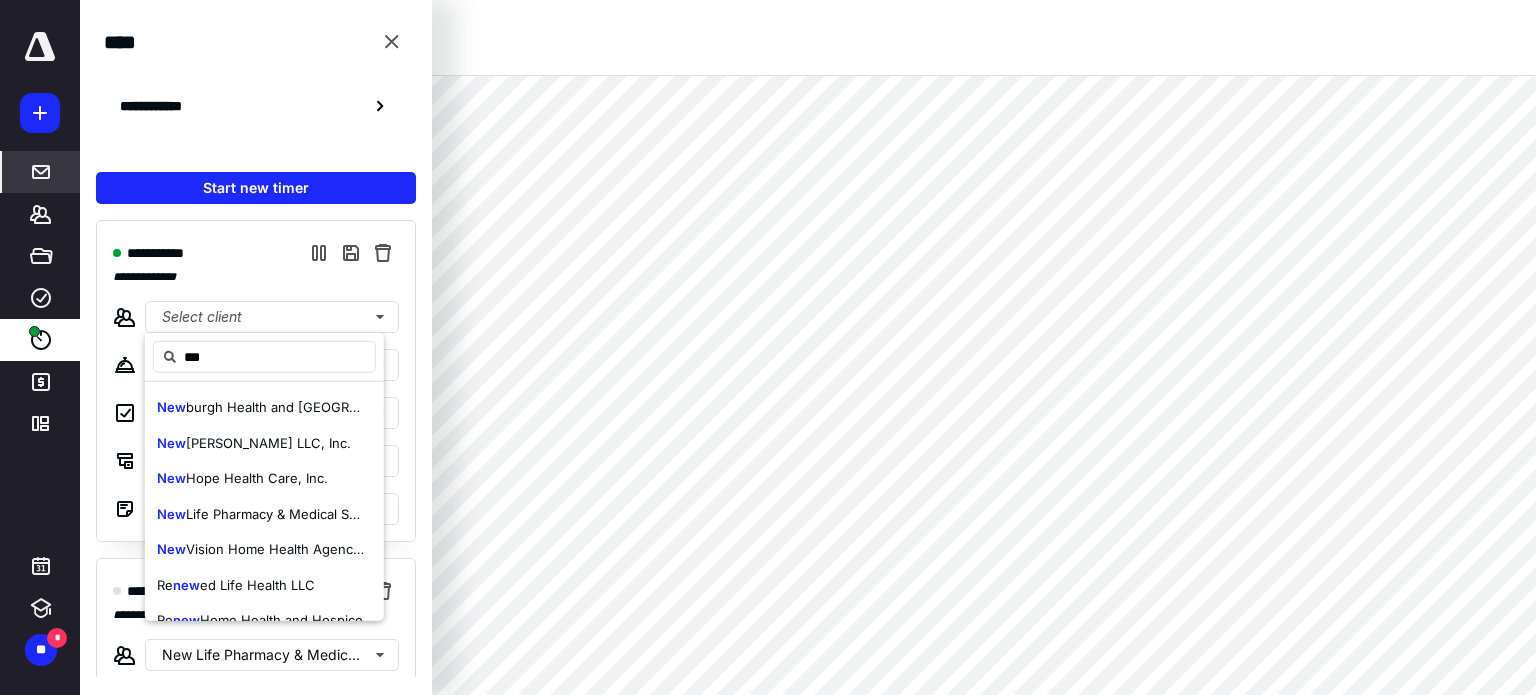 scroll, scrollTop: 273, scrollLeft: 0, axis: vertical 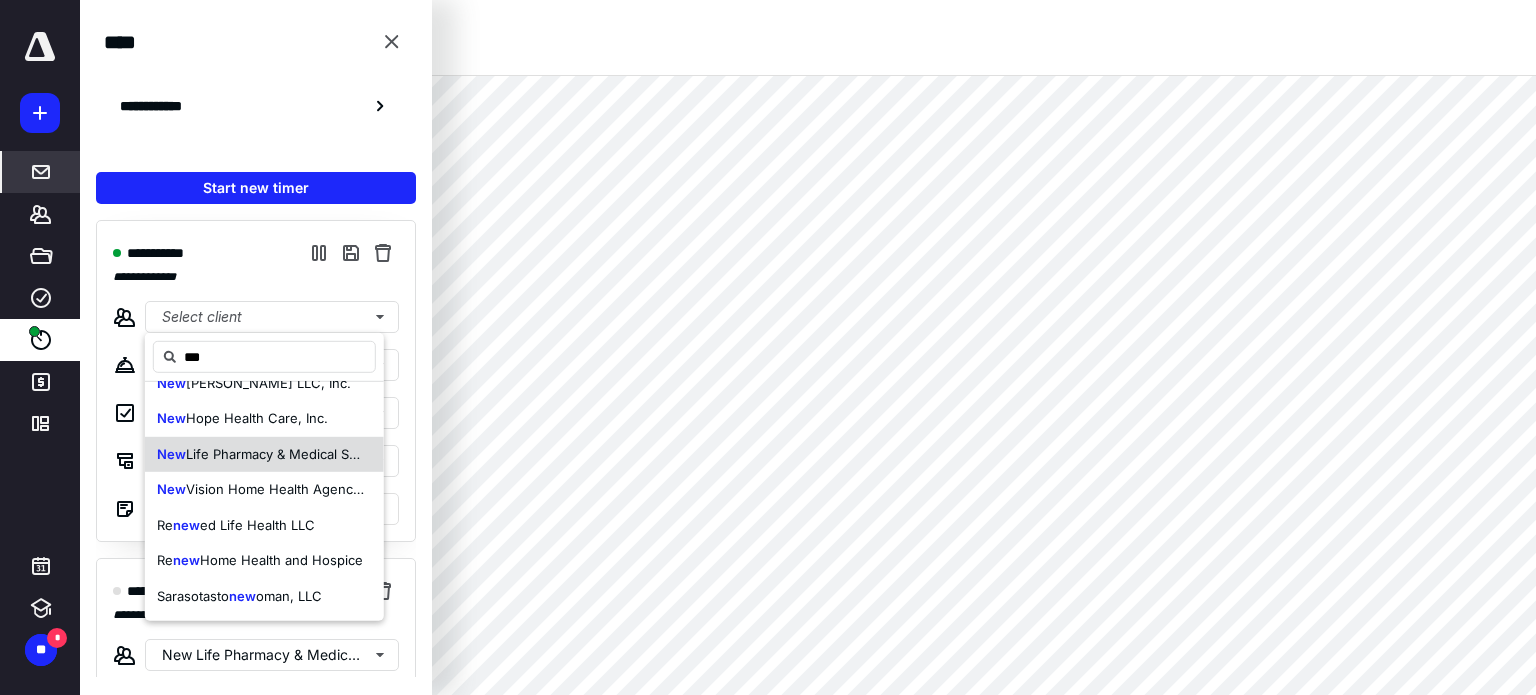click on "New  Life Pharmacy & Medical Supply INC" at bounding box center [264, 454] 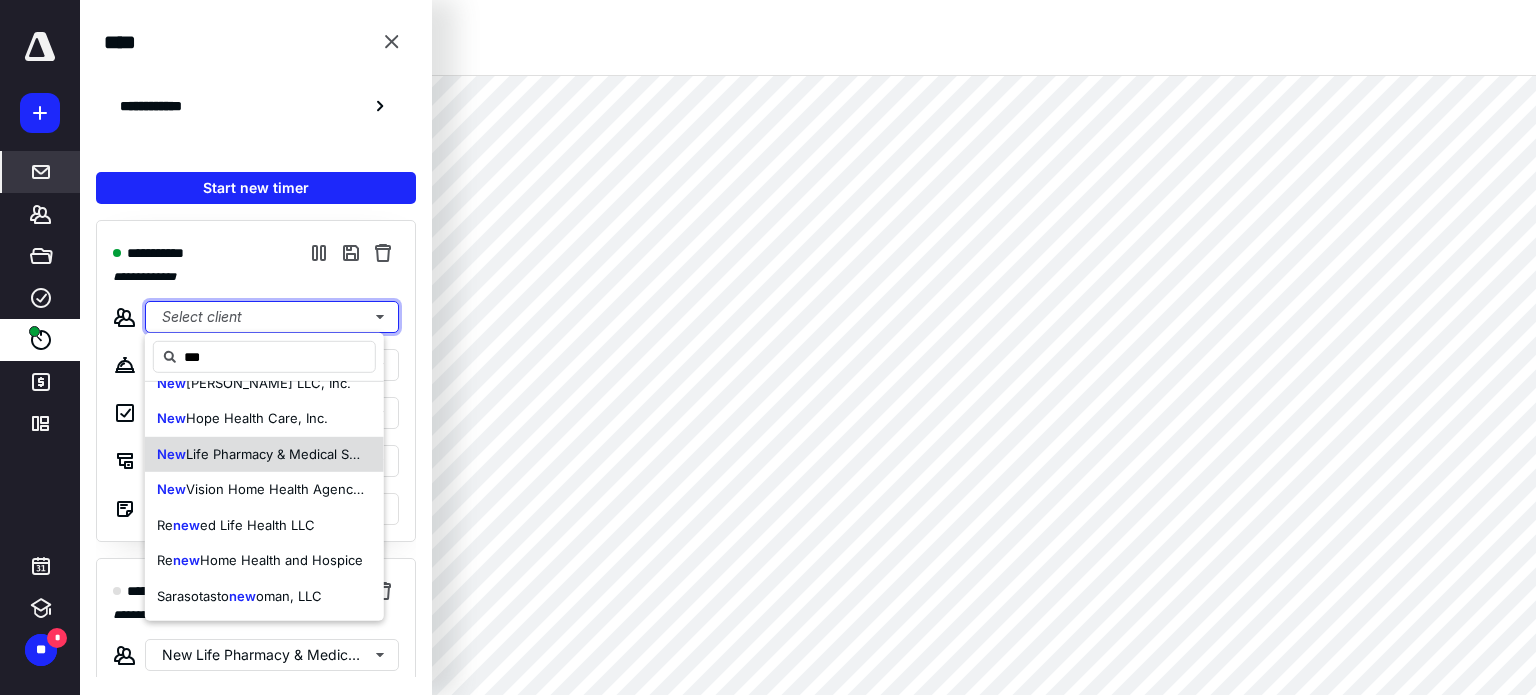 type 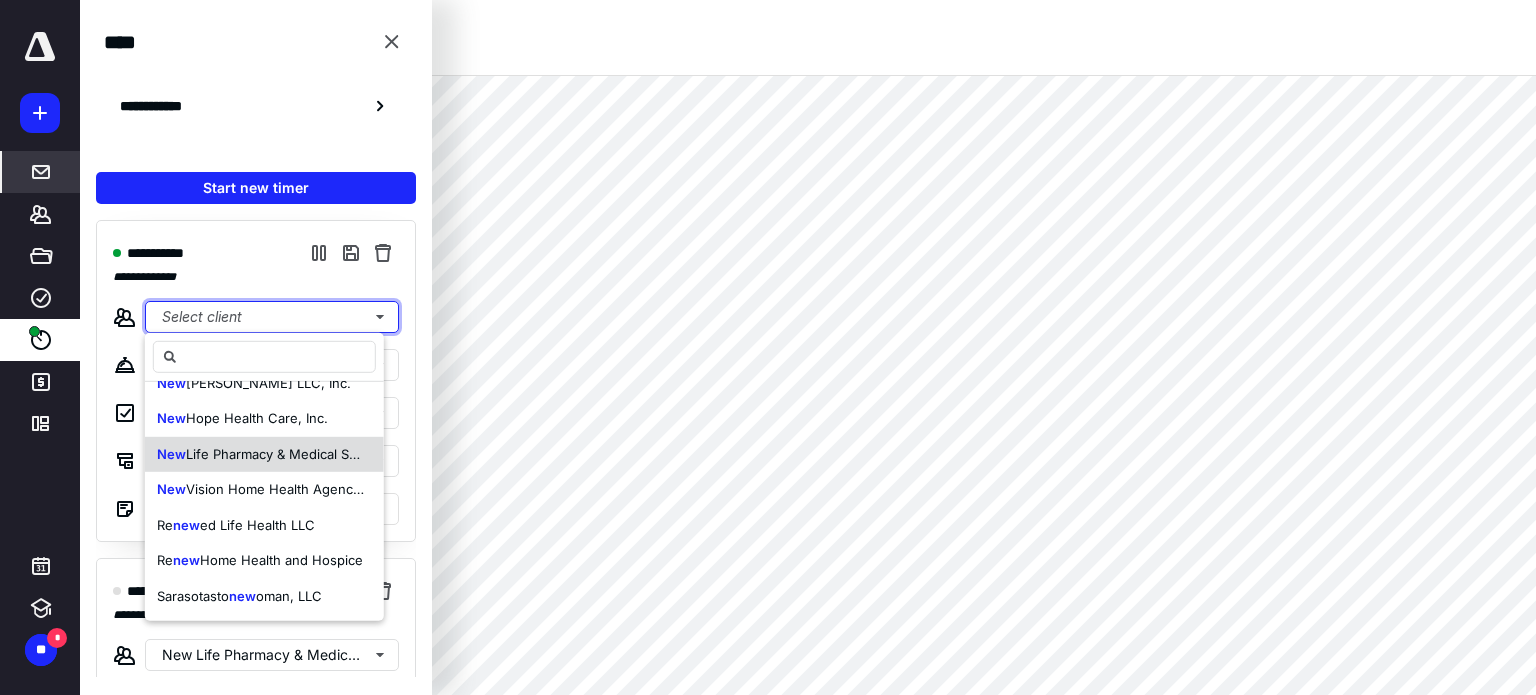 scroll, scrollTop: 0, scrollLeft: 0, axis: both 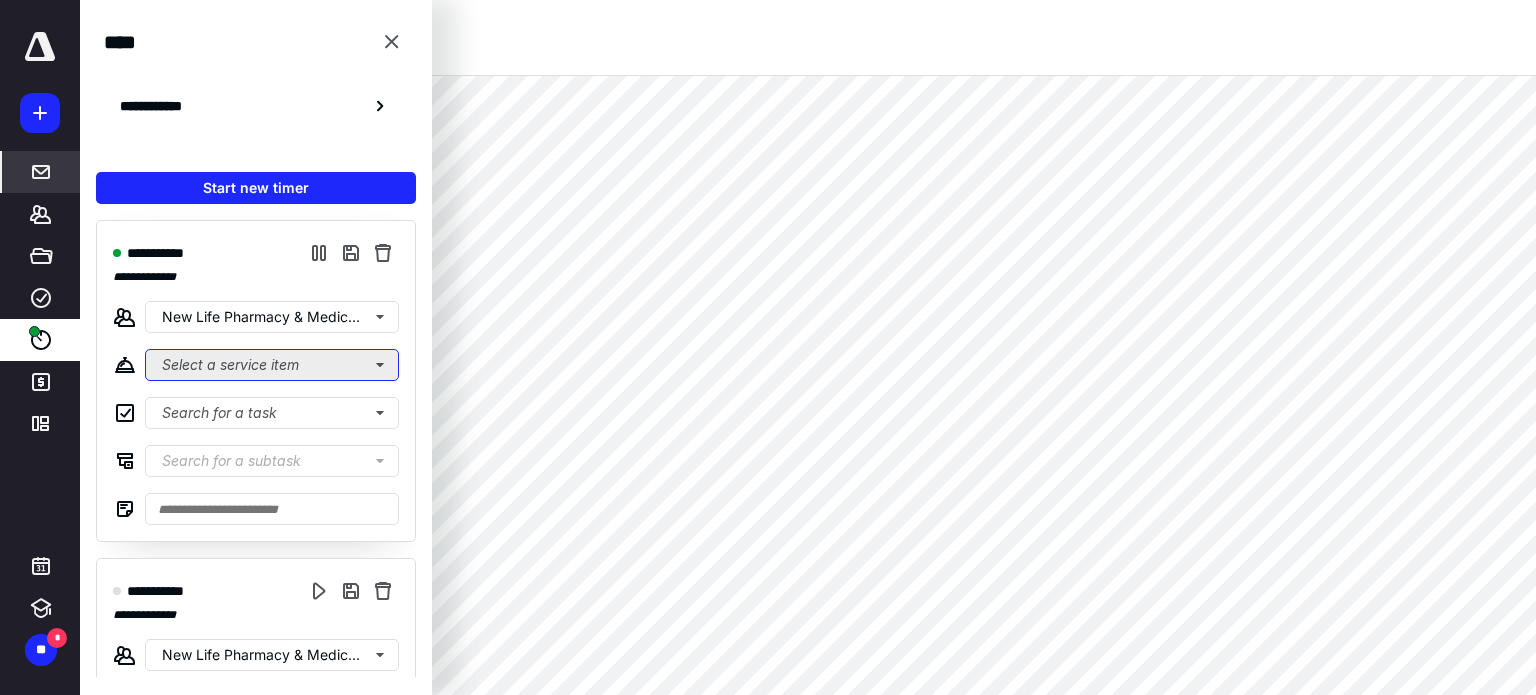 click on "Select a service item" at bounding box center [272, 365] 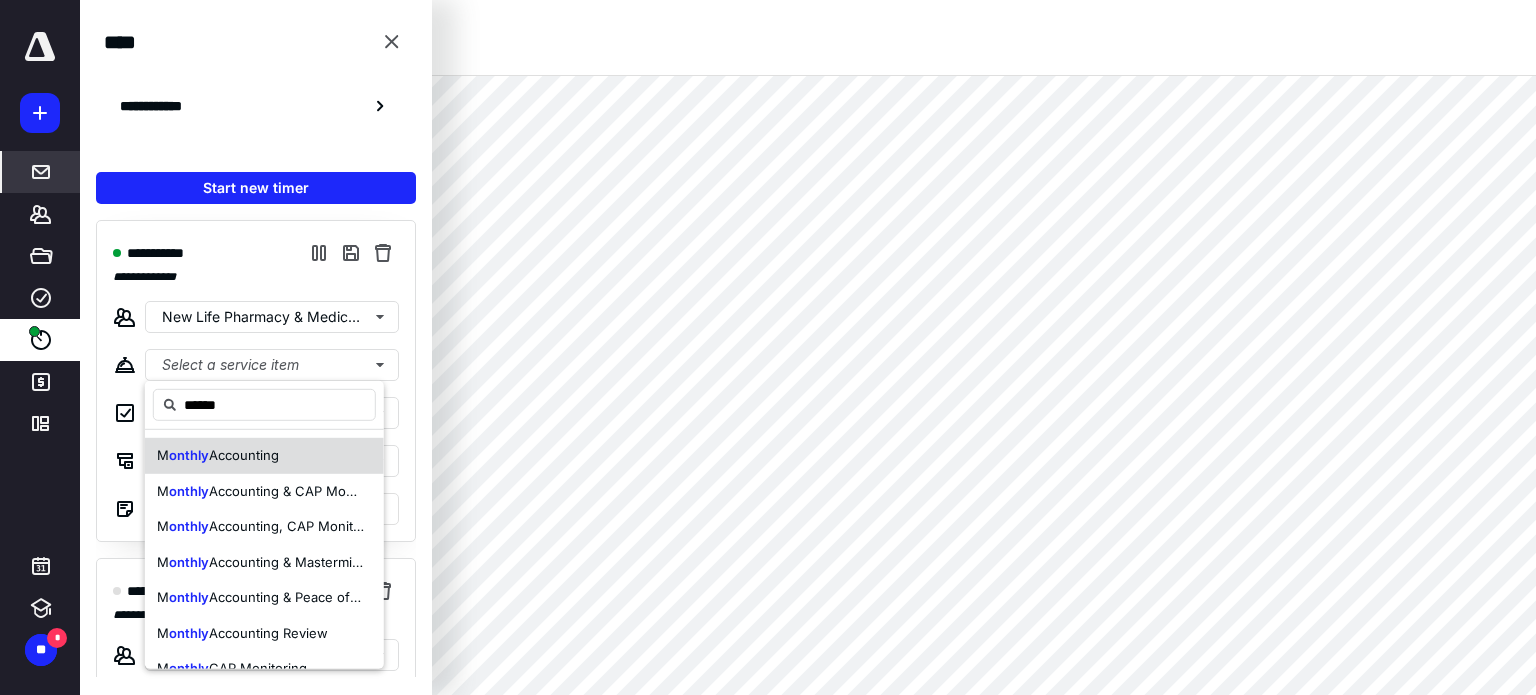 click on "M onthly  Accounting" at bounding box center (264, 456) 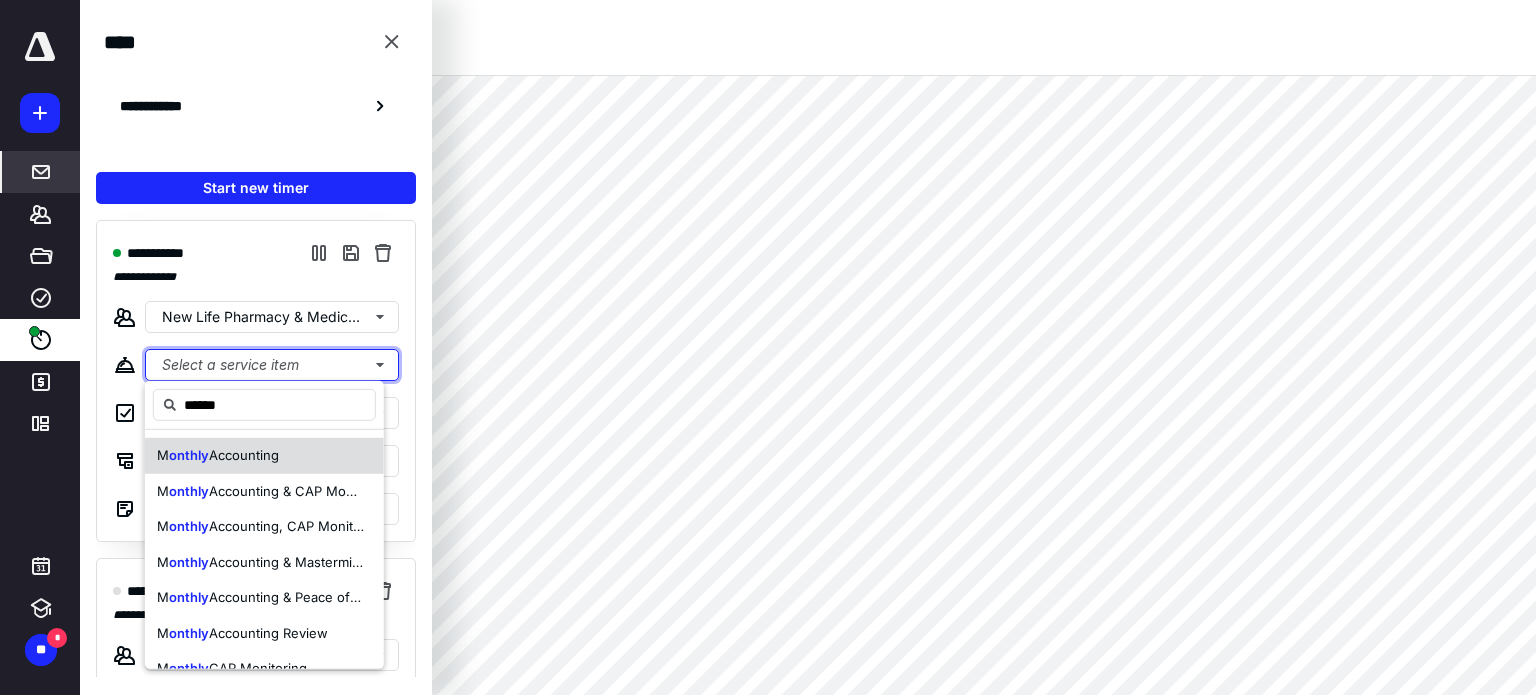 type 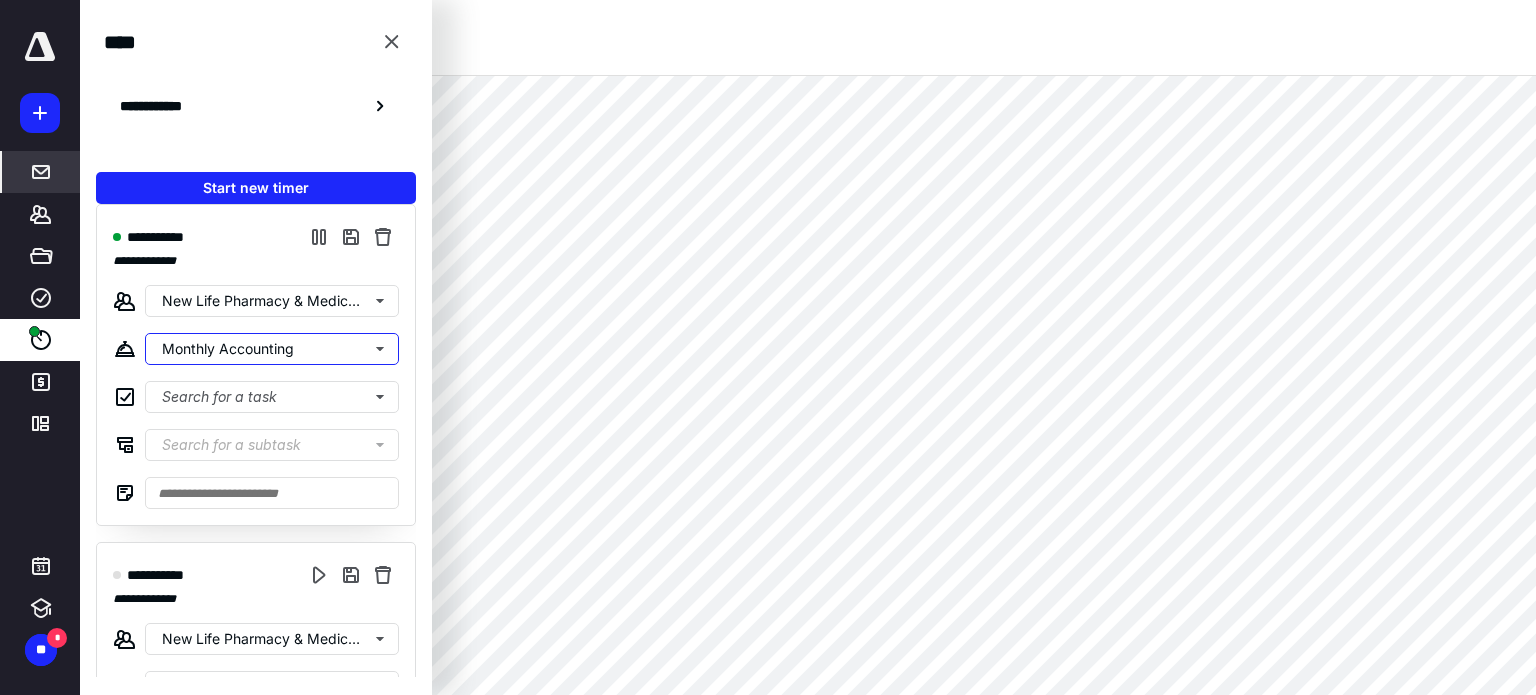 scroll, scrollTop: 0, scrollLeft: 0, axis: both 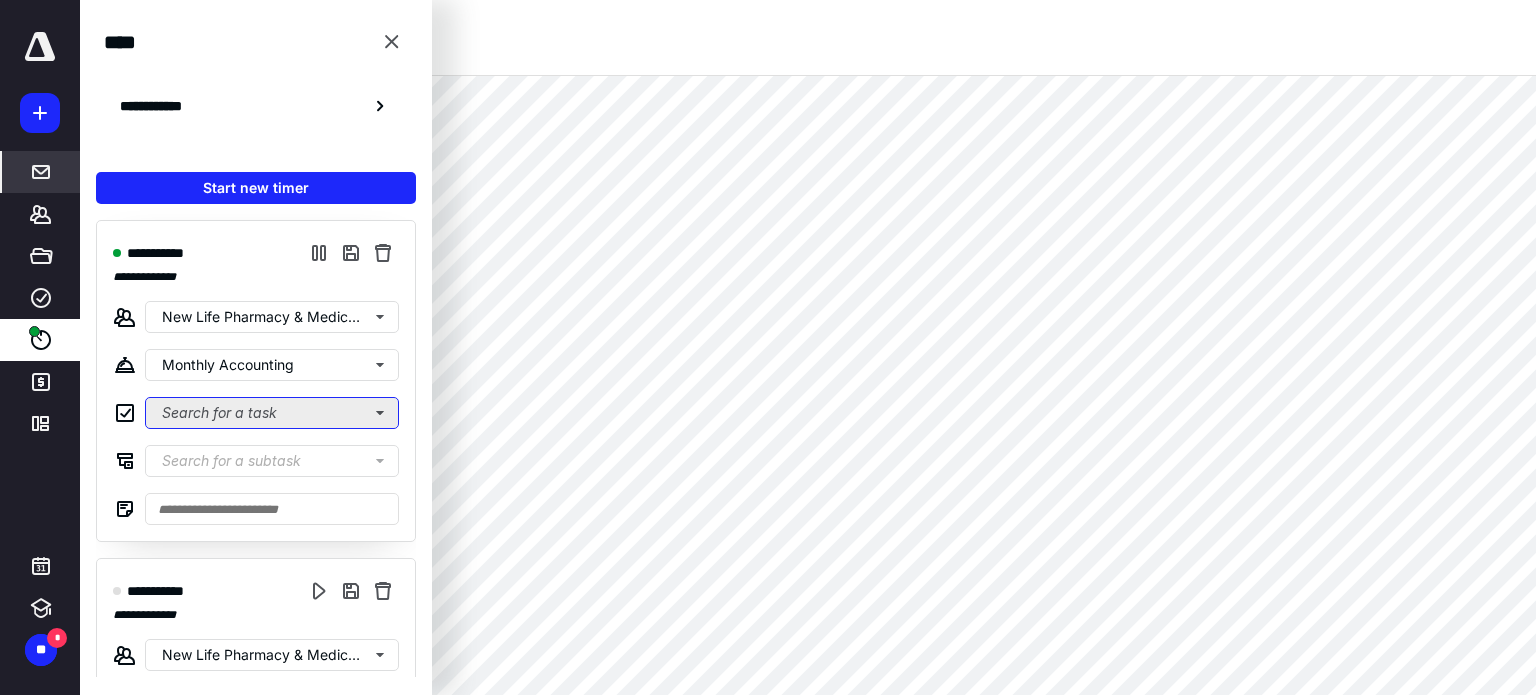 click on "Search for a task" at bounding box center (272, 413) 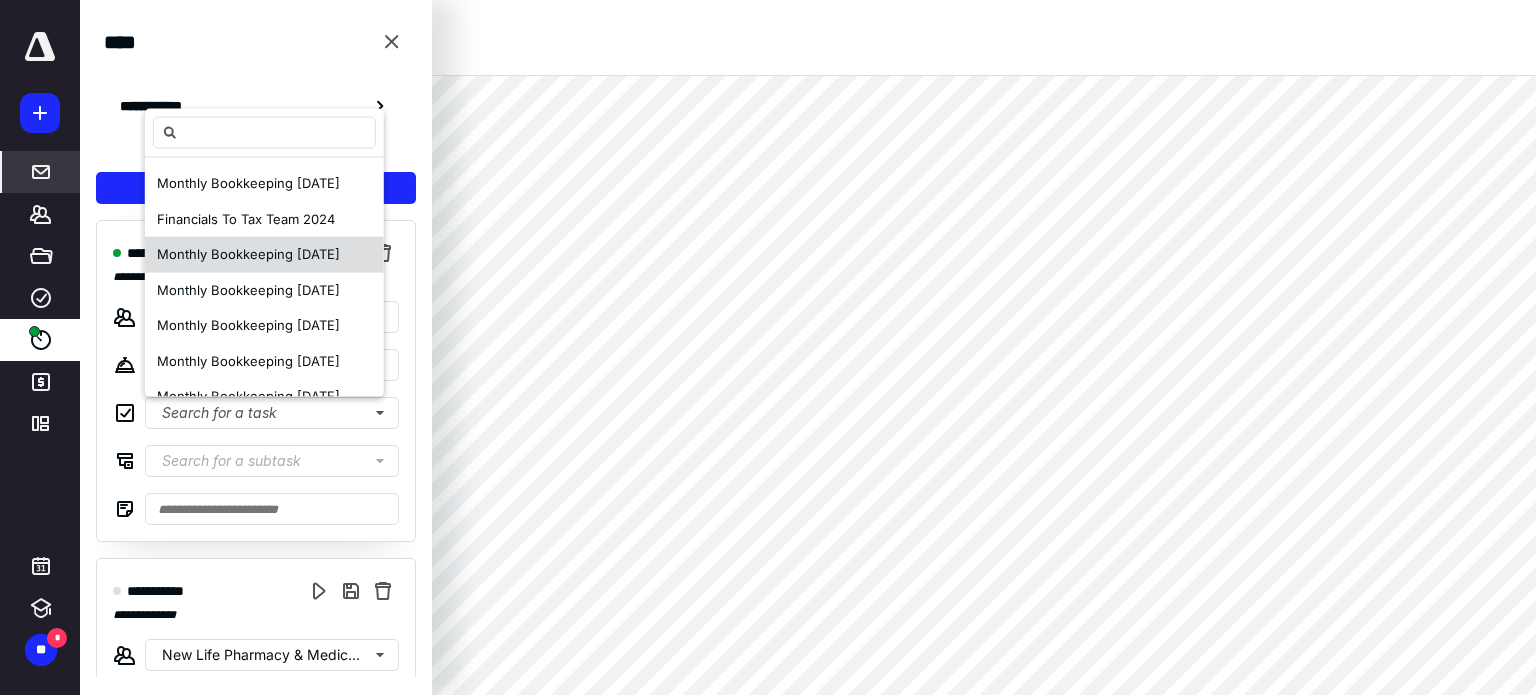 click on "Monthly Bookkeeping [DATE]" at bounding box center (248, 254) 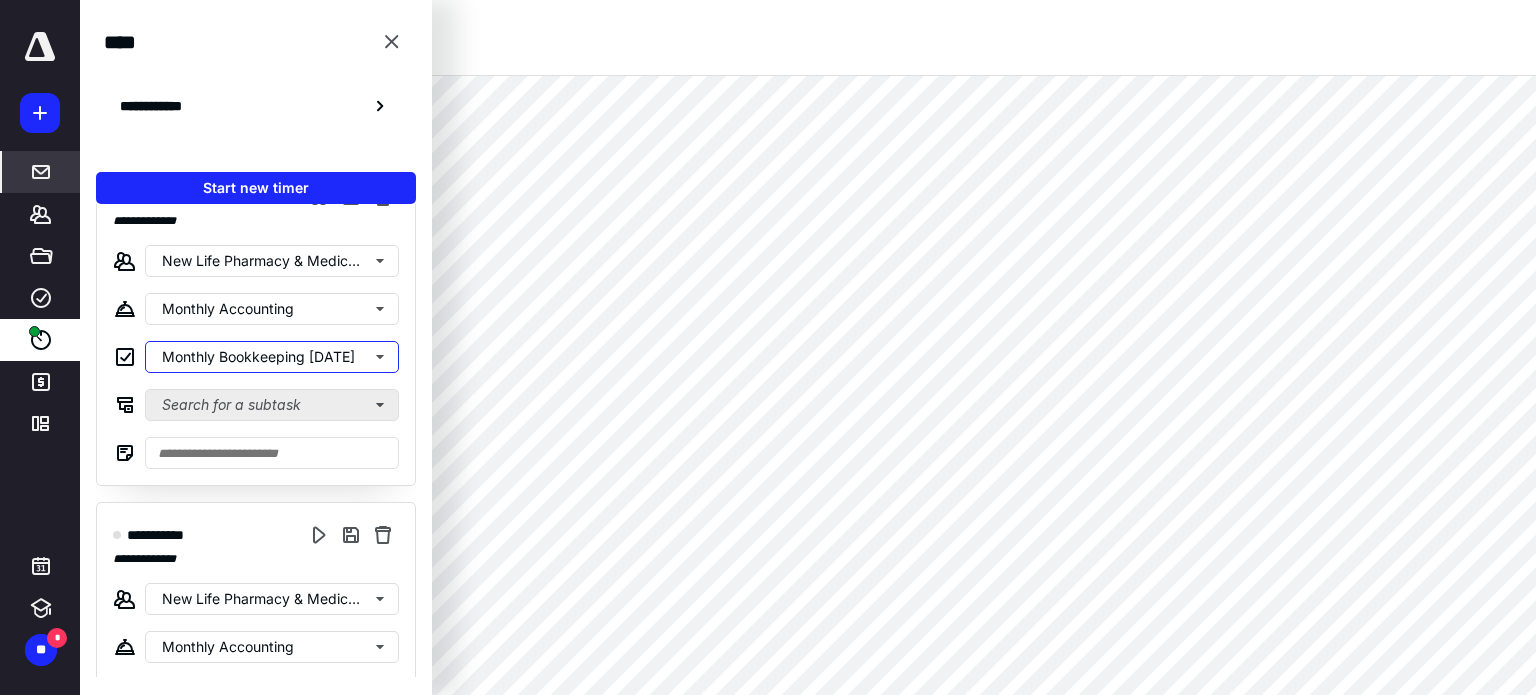 scroll, scrollTop: 202, scrollLeft: 0, axis: vertical 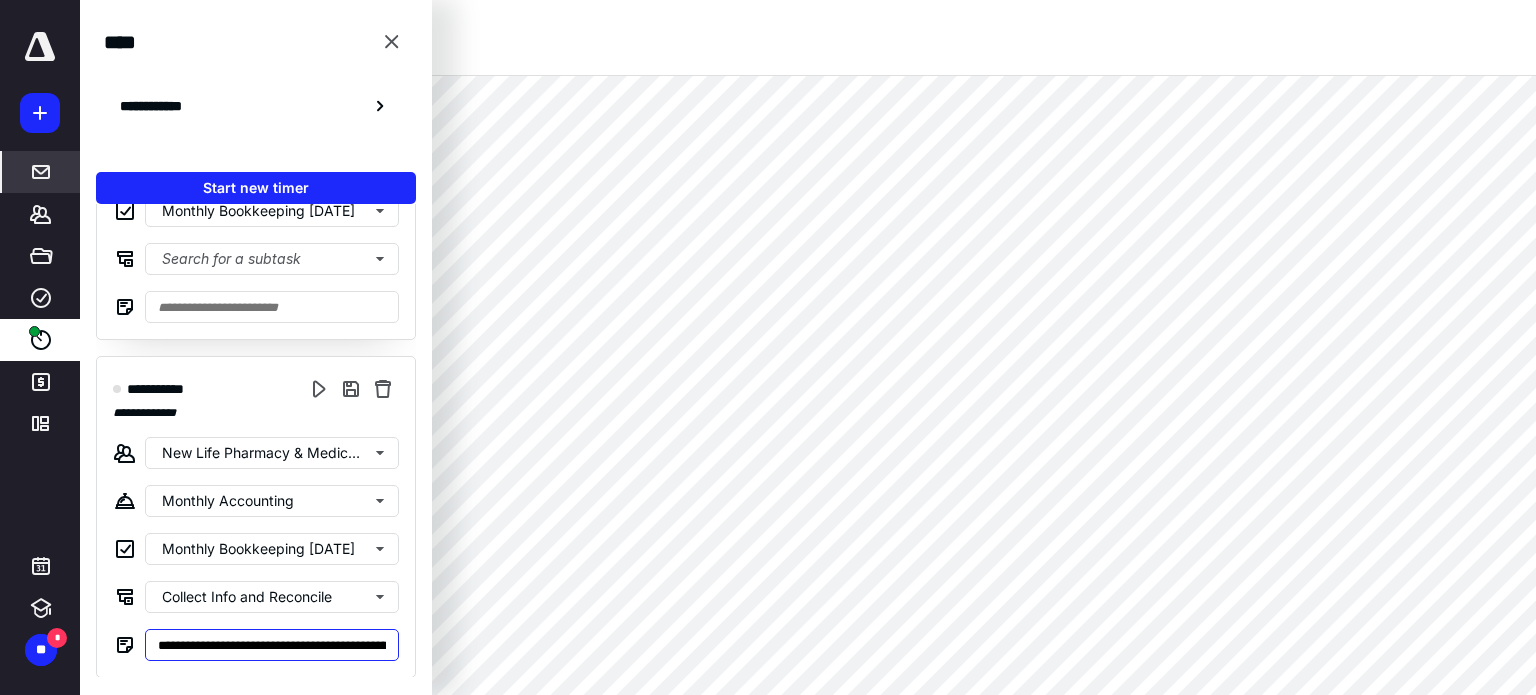 click on "**********" at bounding box center (272, 645) 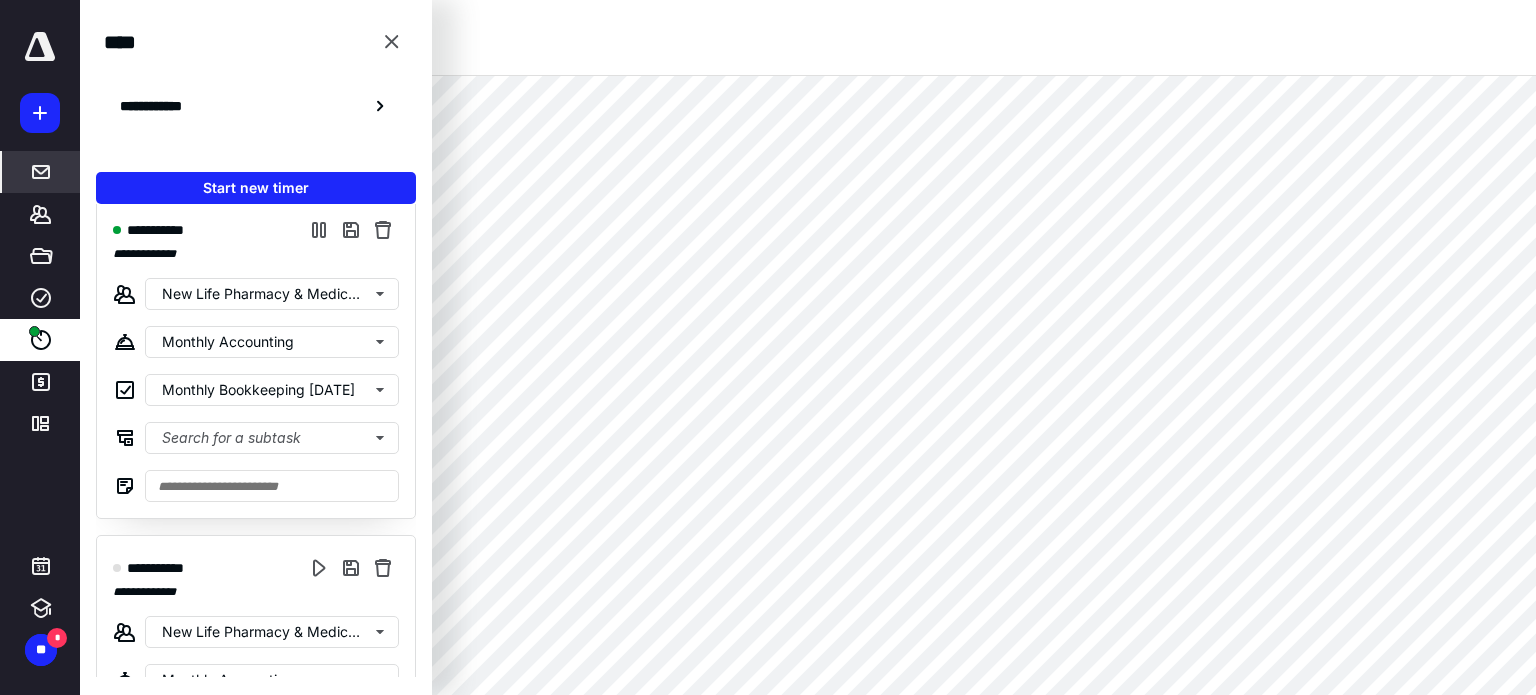 scroll, scrollTop: 2, scrollLeft: 0, axis: vertical 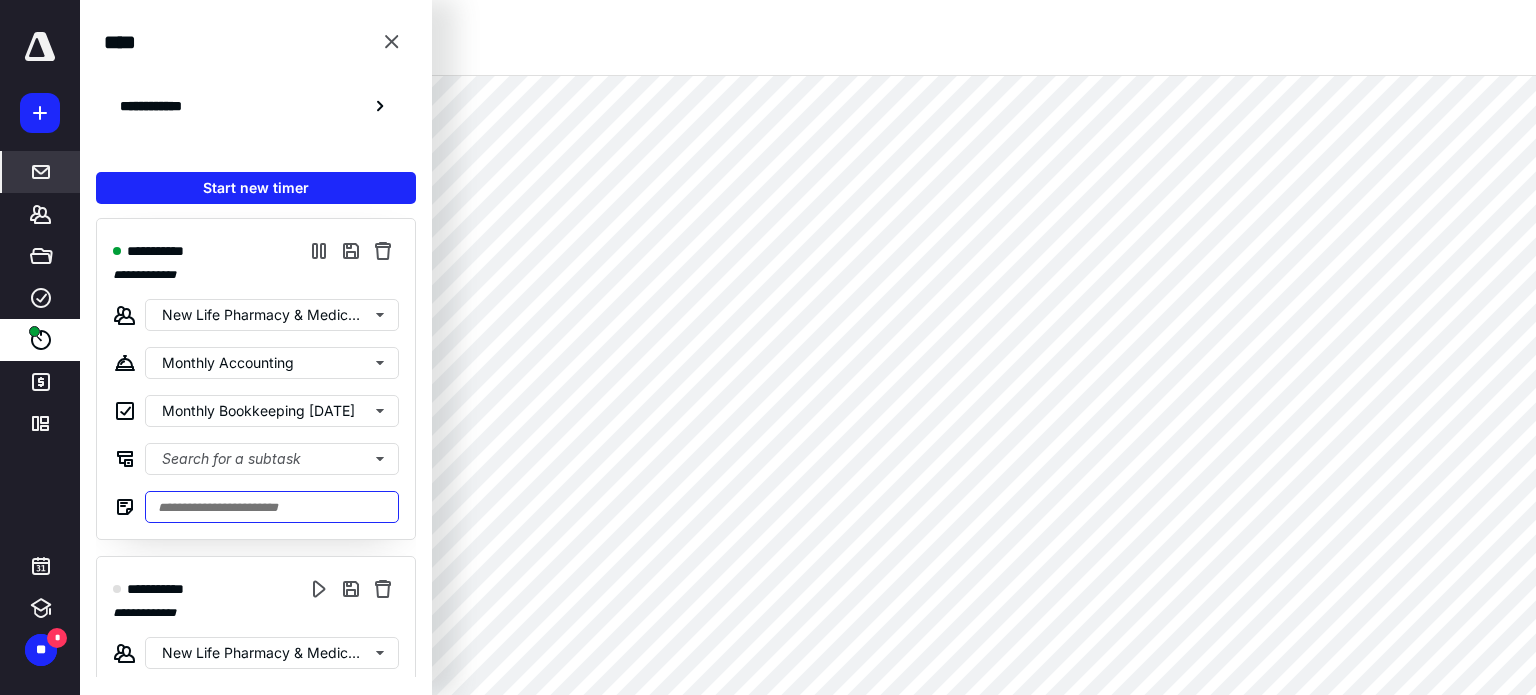 click at bounding box center (272, 507) 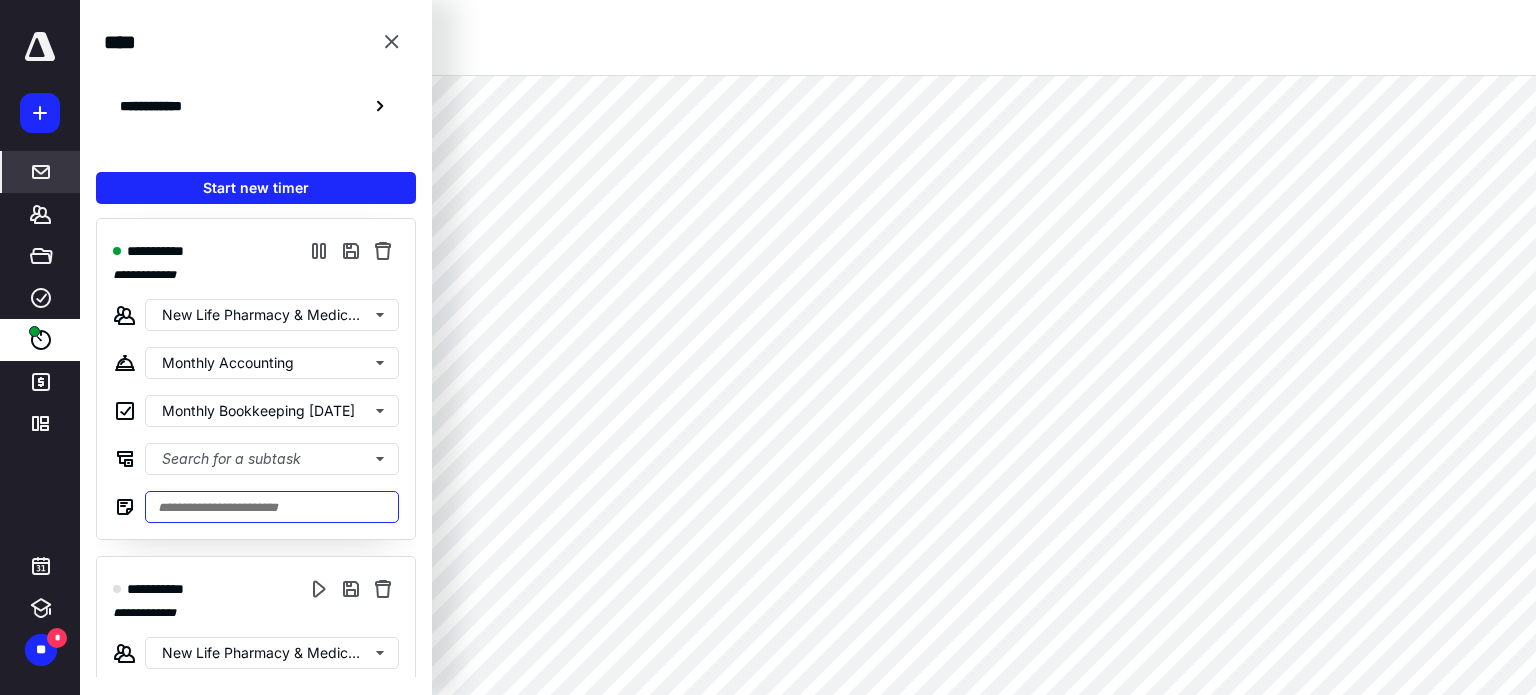 paste on "**********" 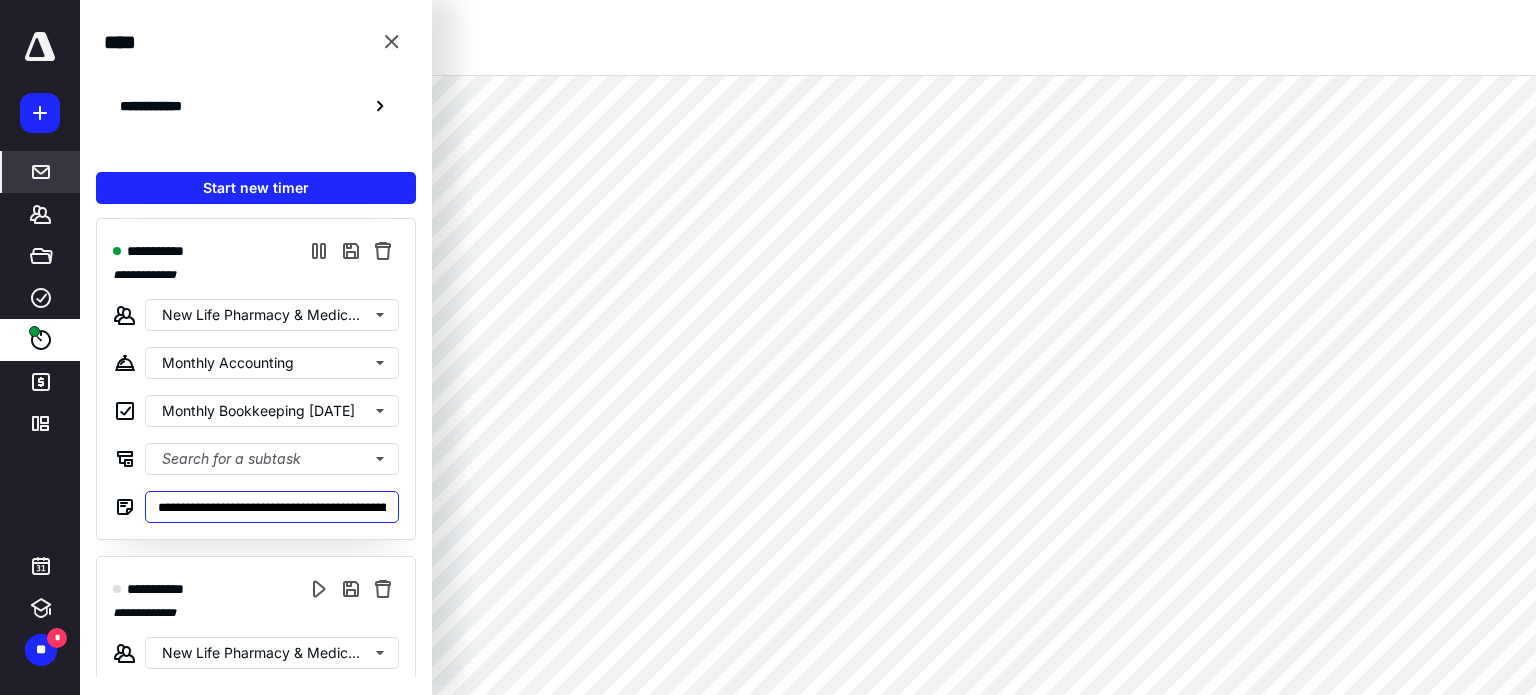 scroll, scrollTop: 0, scrollLeft: 256, axis: horizontal 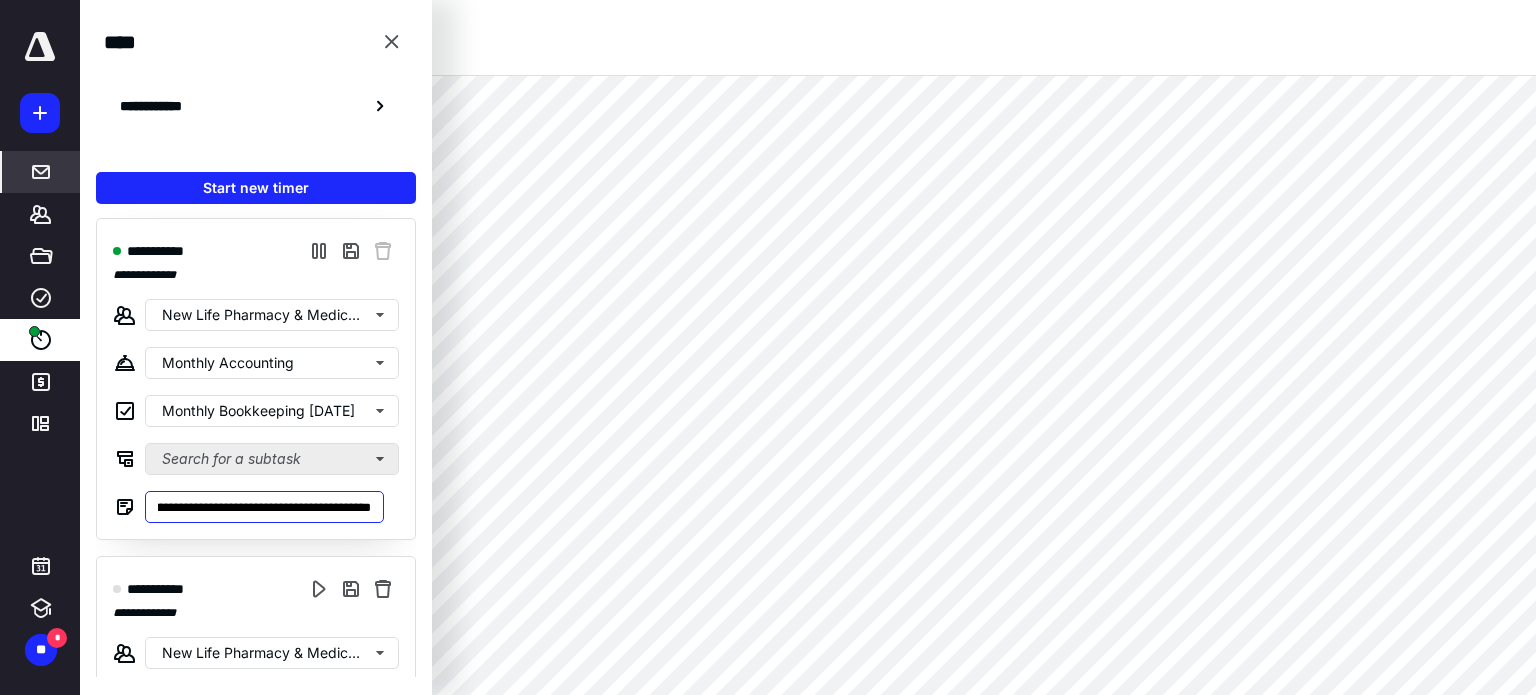 type on "**********" 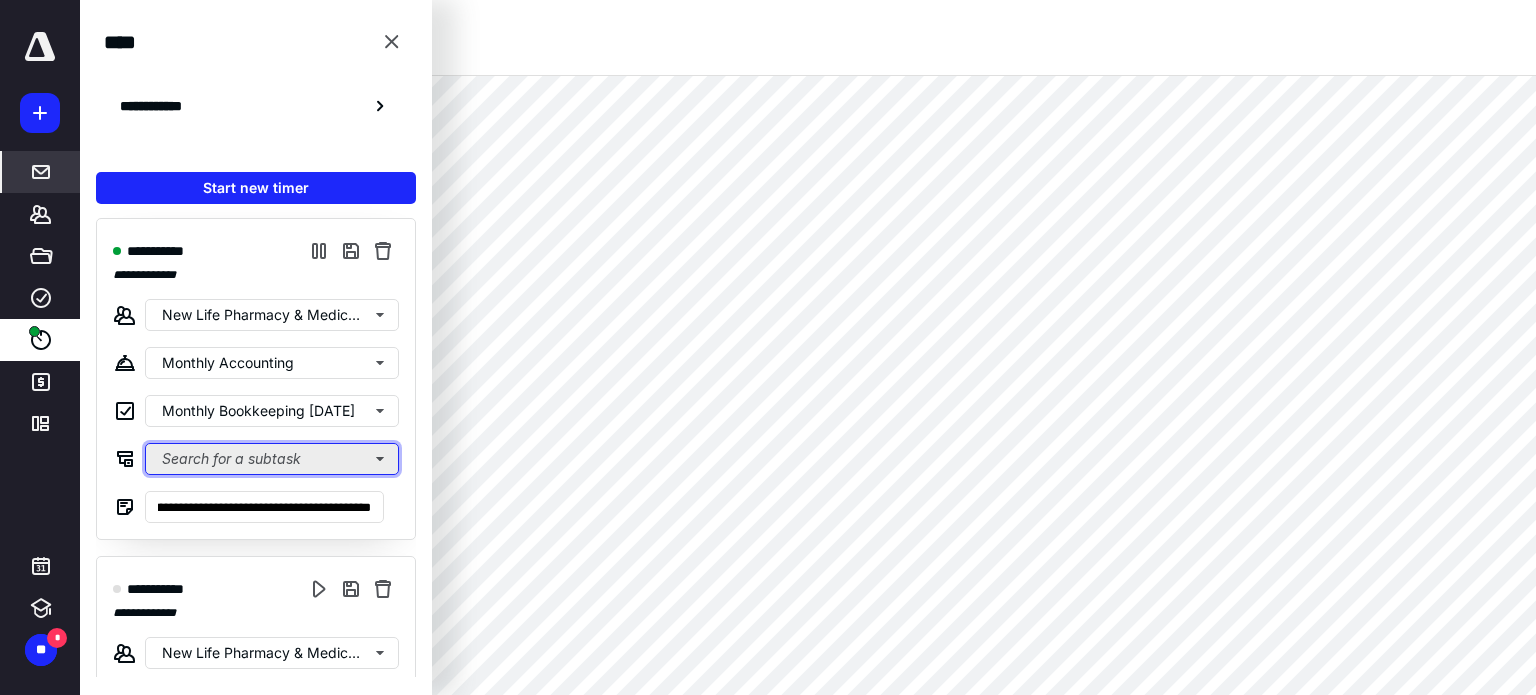 scroll, scrollTop: 0, scrollLeft: 0, axis: both 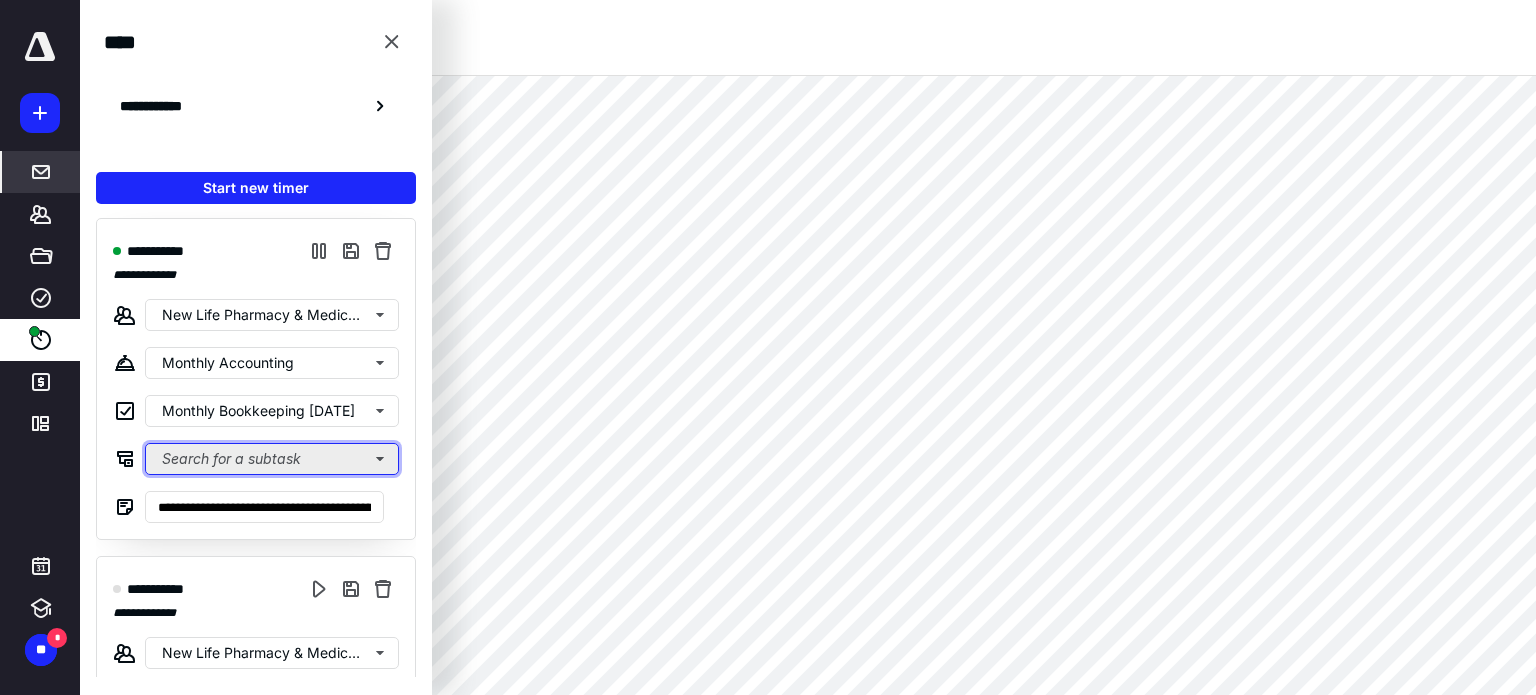 click on "Search for a subtask" at bounding box center (272, 459) 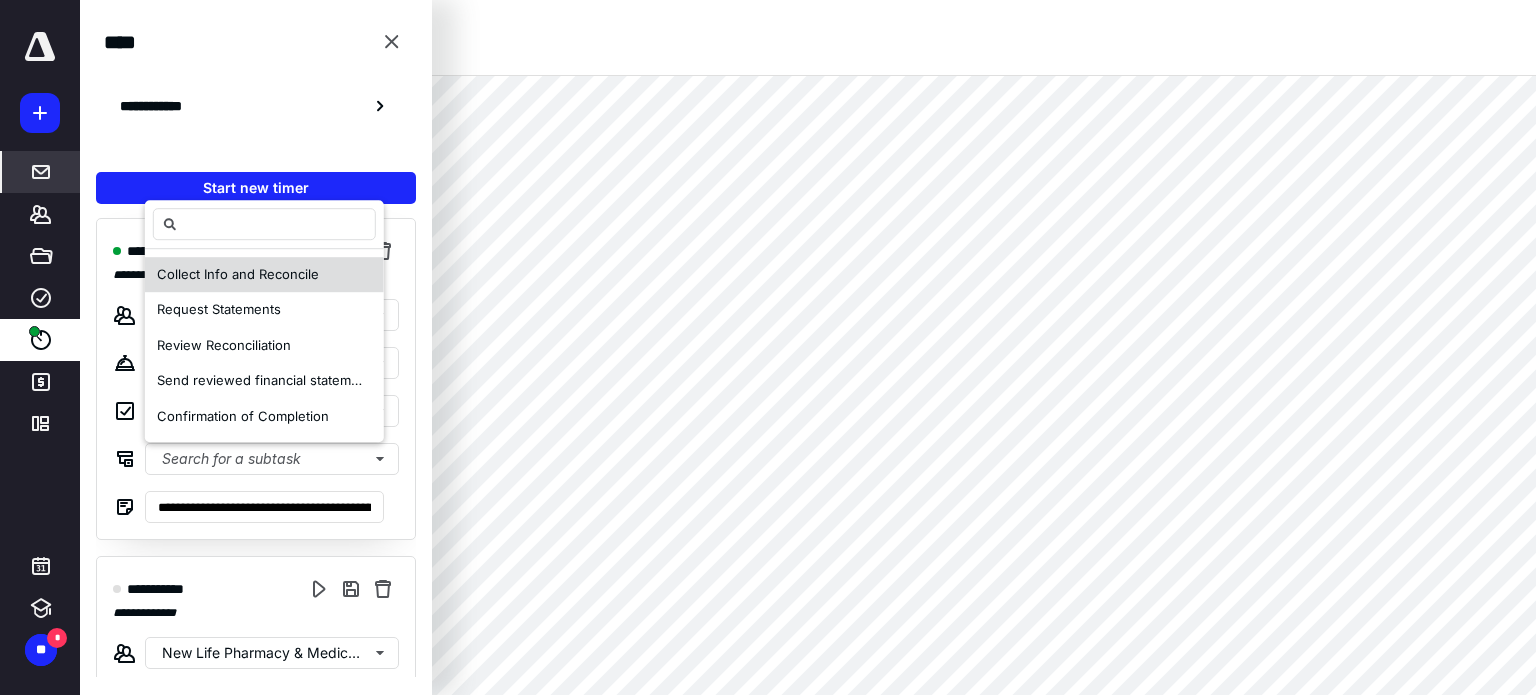 click on "Collect Info and Reconcile" at bounding box center (238, 274) 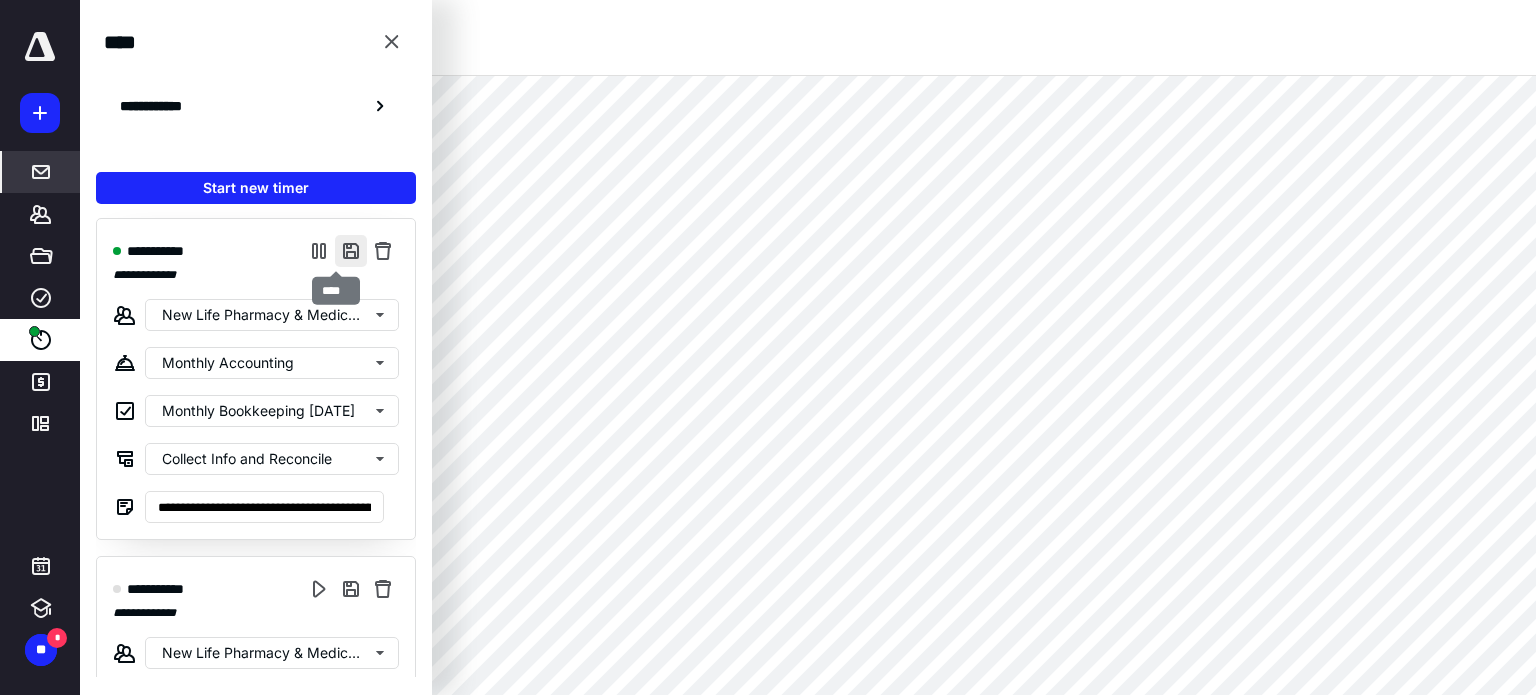 click at bounding box center (351, 251) 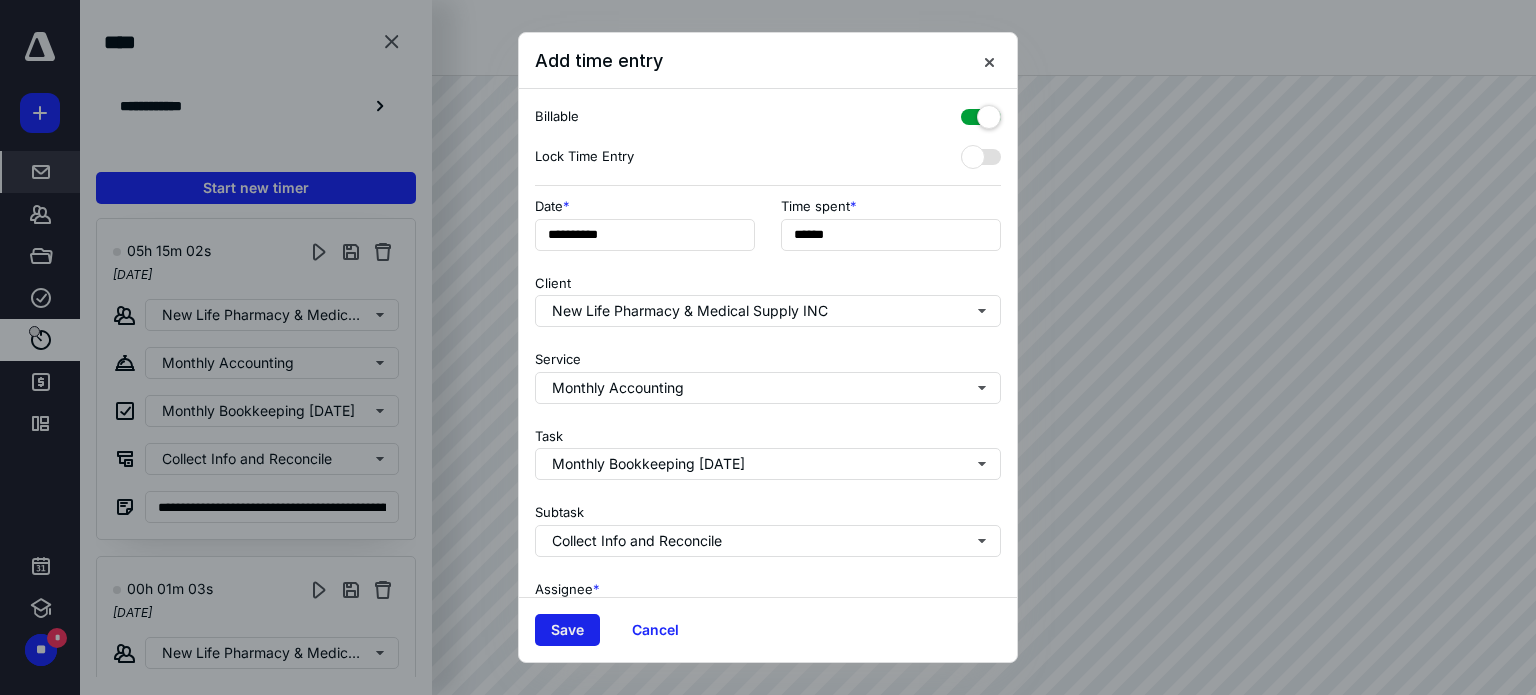 click on "Save" at bounding box center [567, 630] 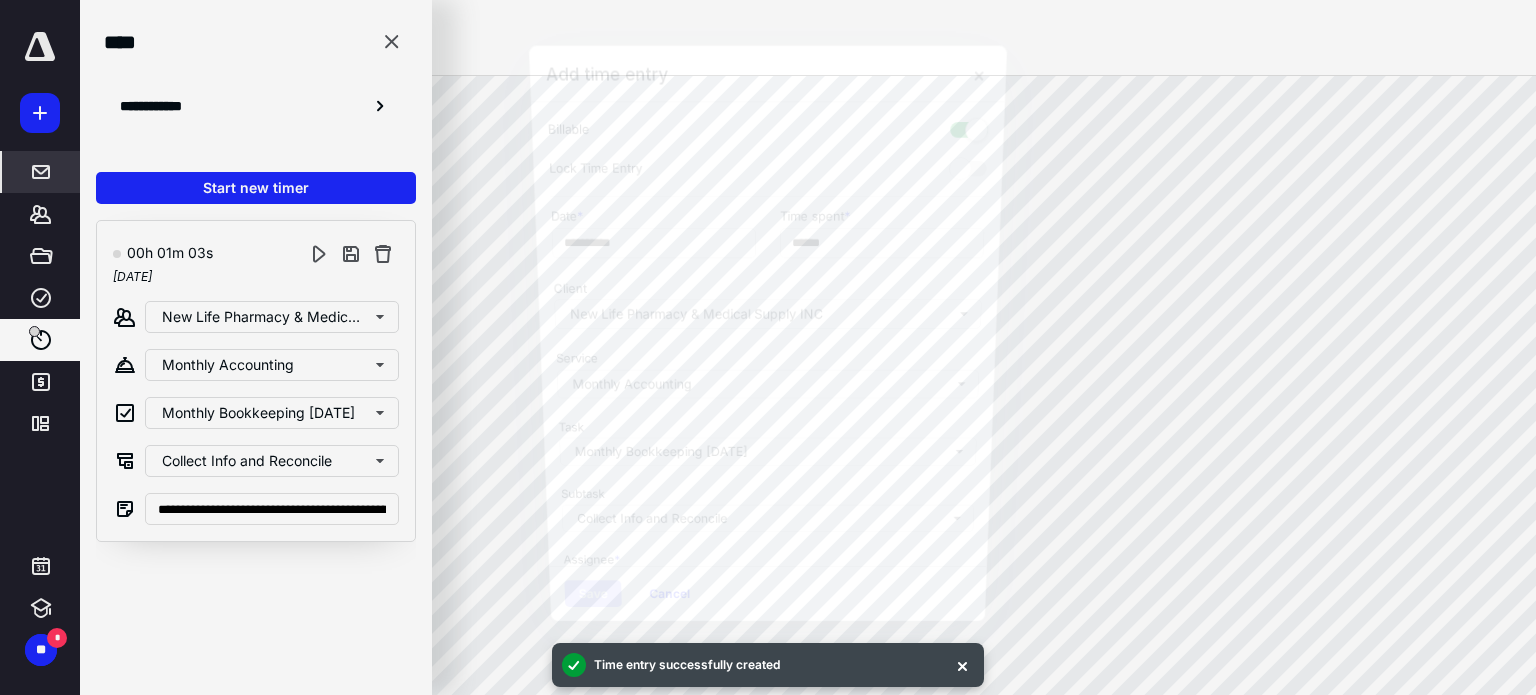 scroll, scrollTop: 0, scrollLeft: 0, axis: both 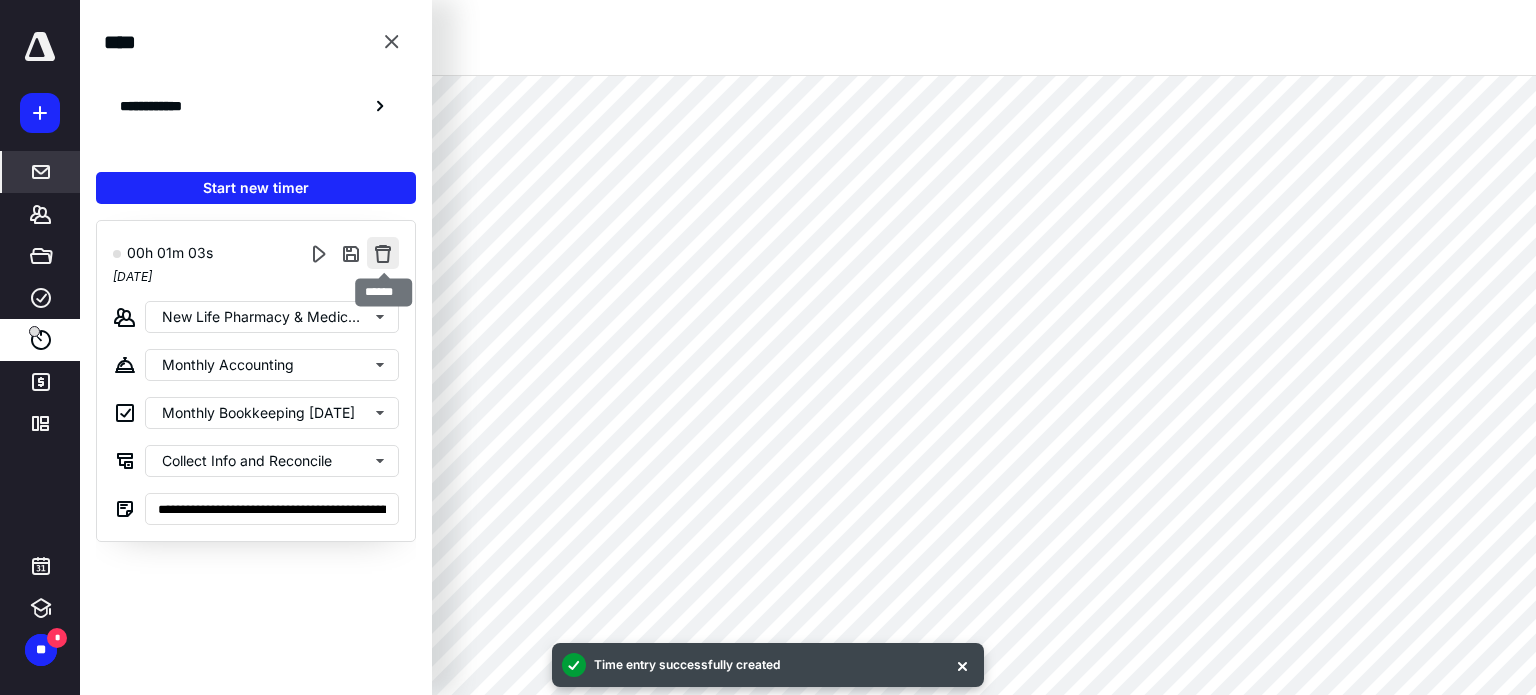 click at bounding box center [383, 253] 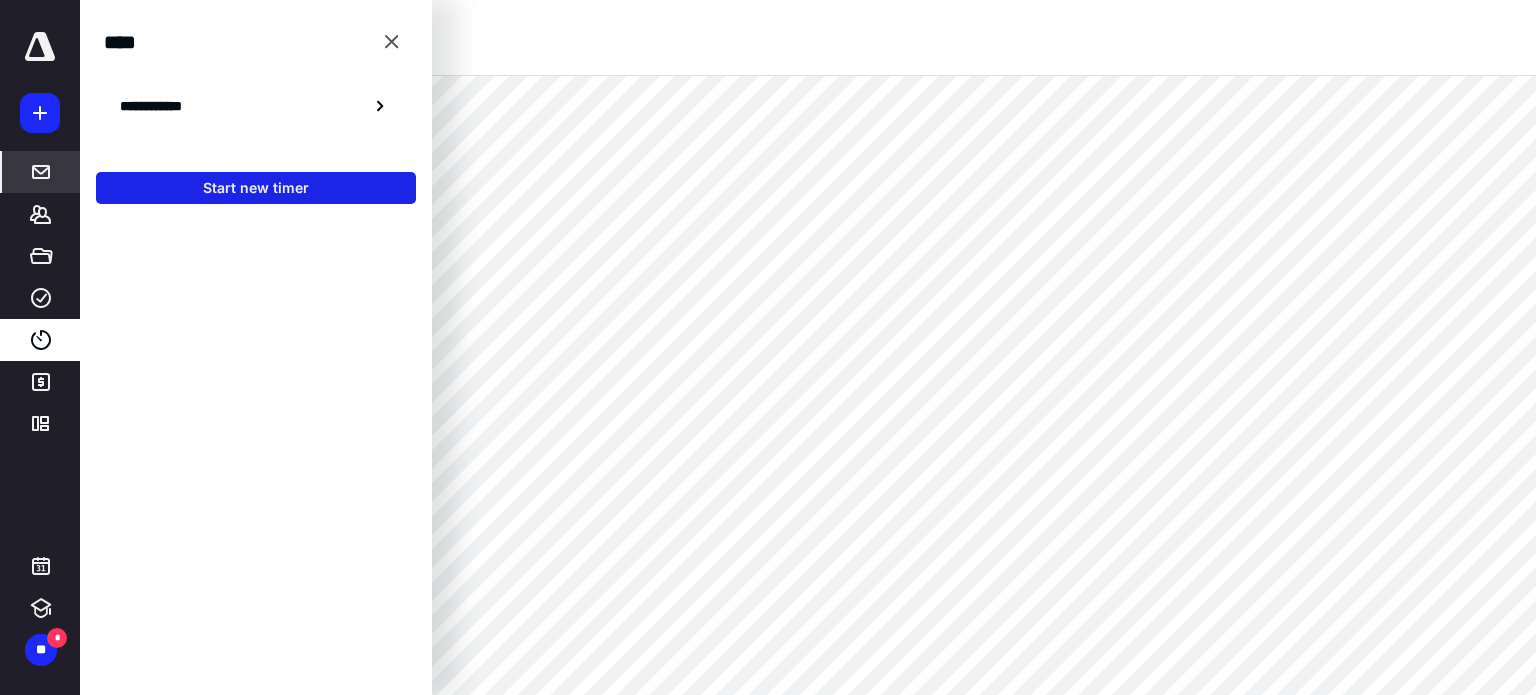 click on "Start new timer" at bounding box center [256, 188] 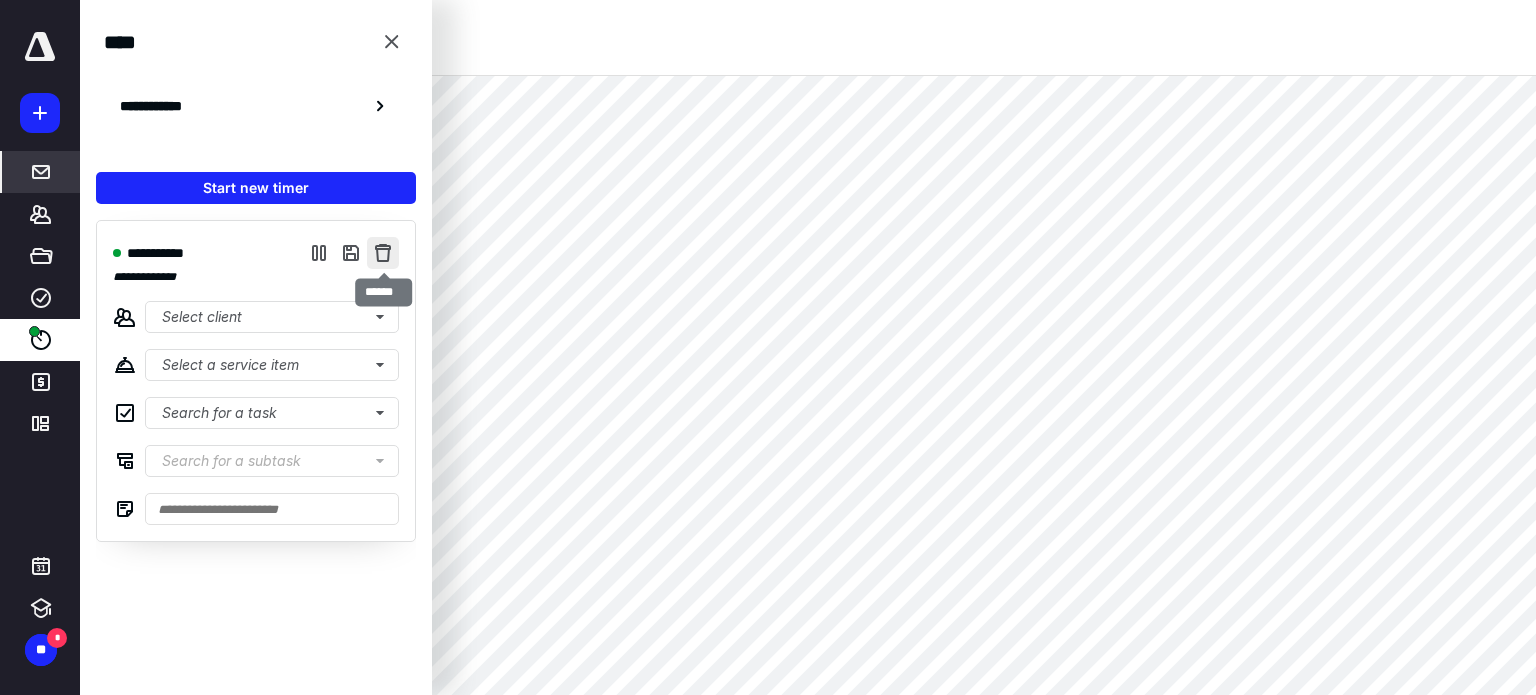 click at bounding box center [383, 253] 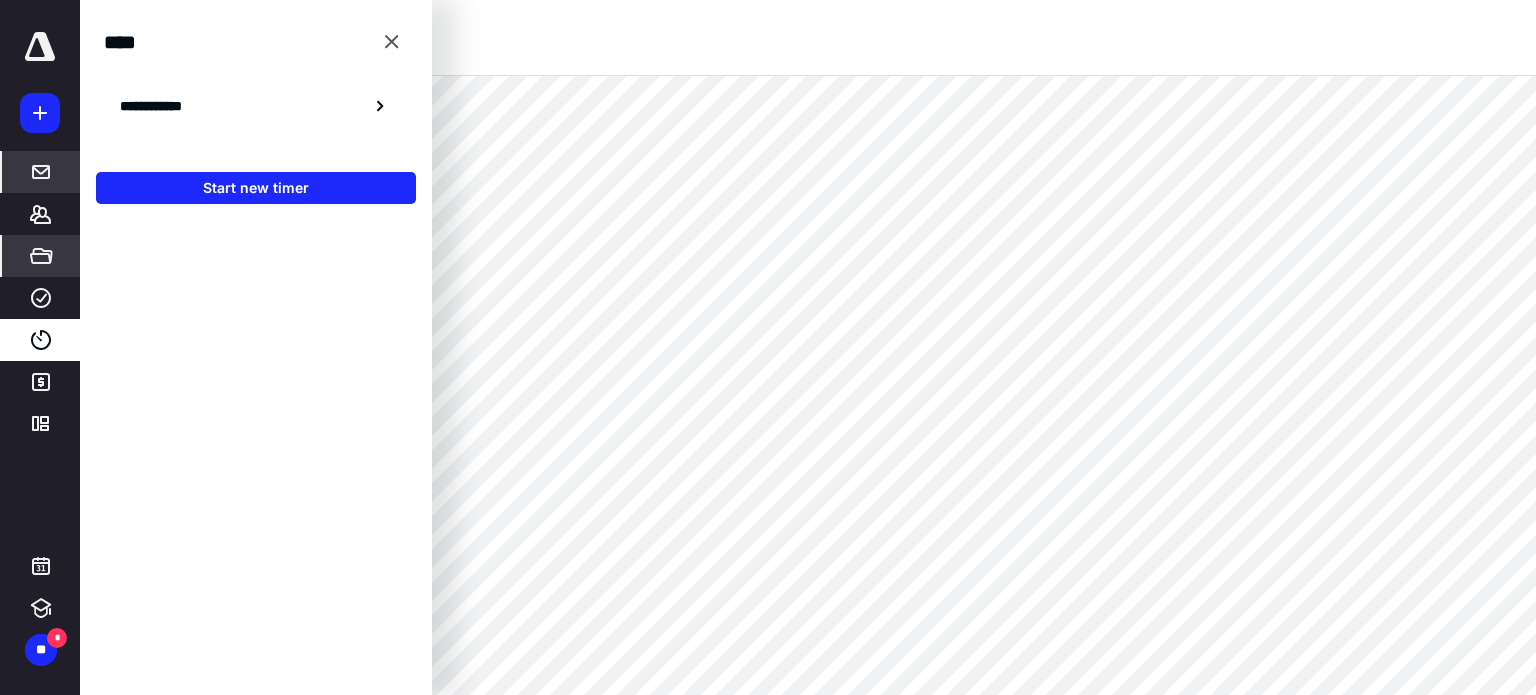 click 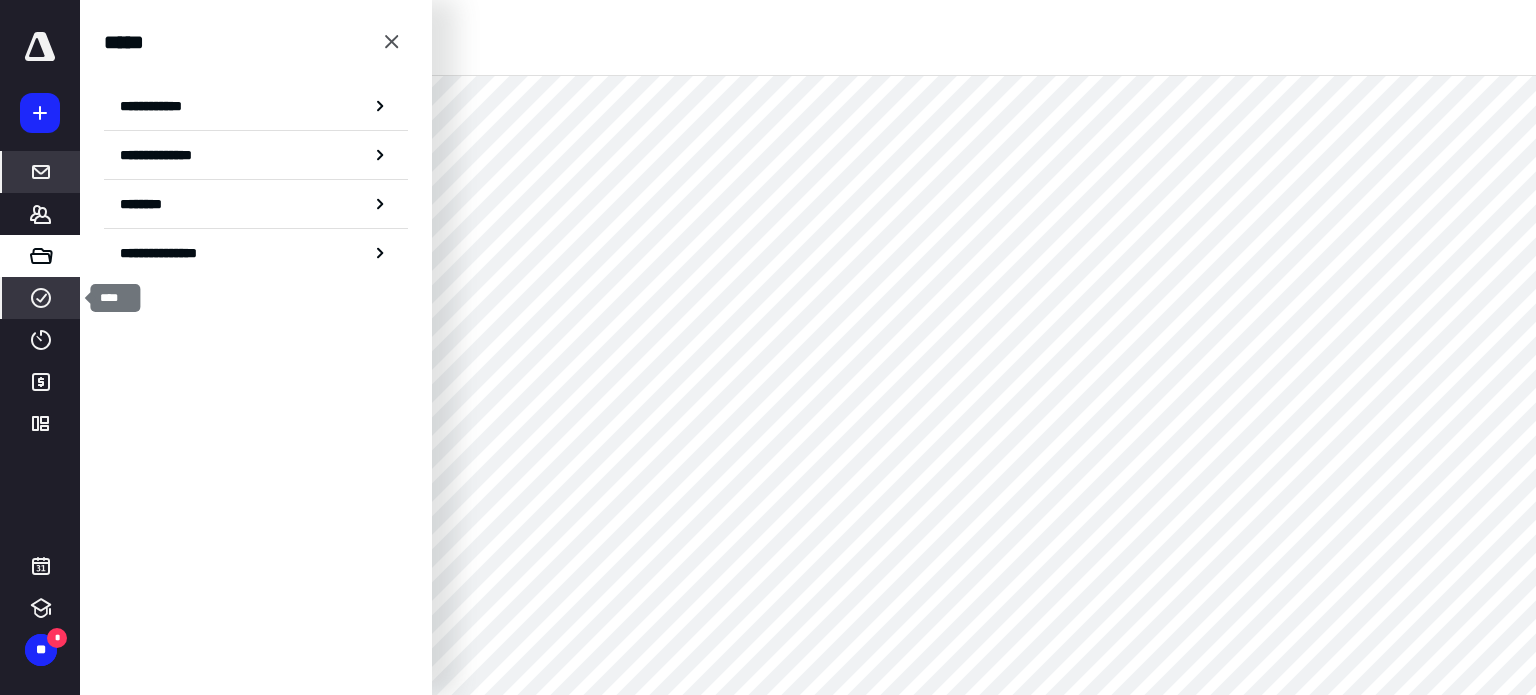 click 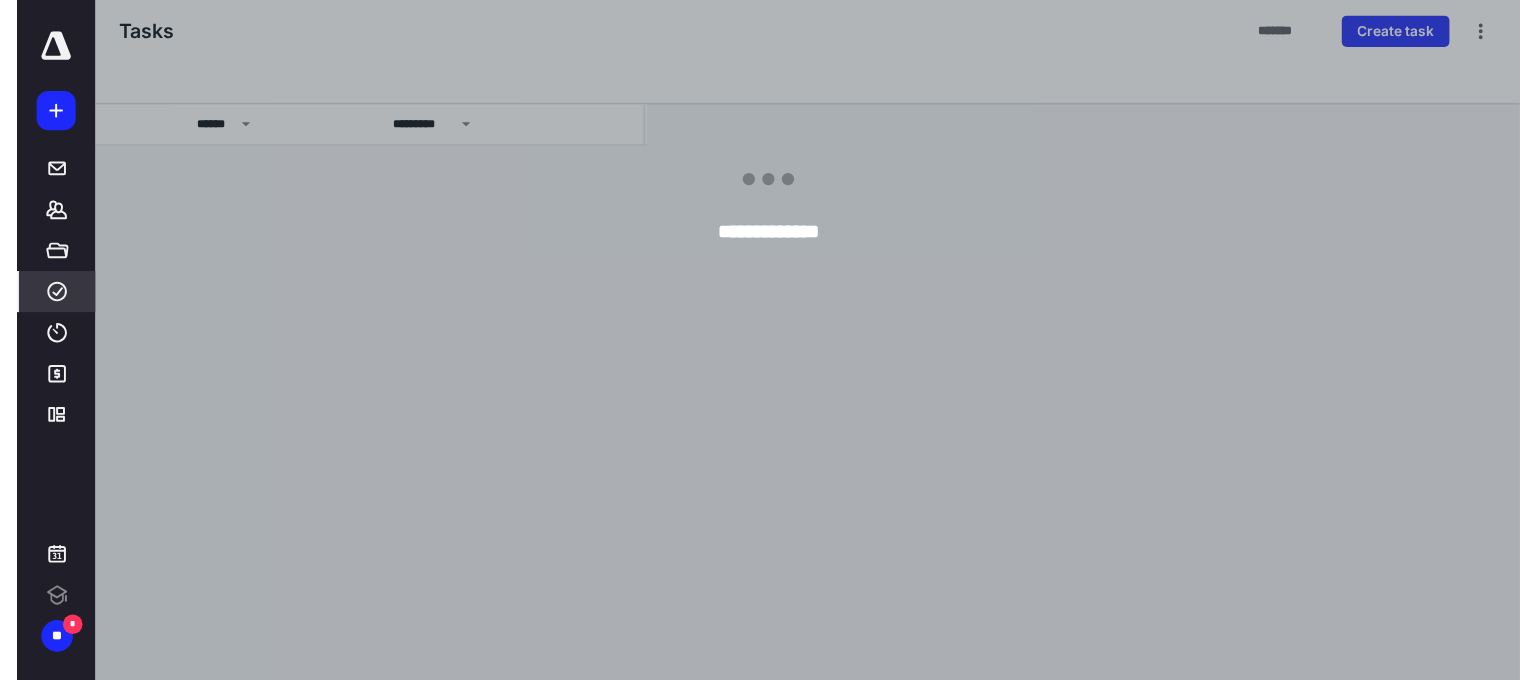scroll, scrollTop: 0, scrollLeft: 0, axis: both 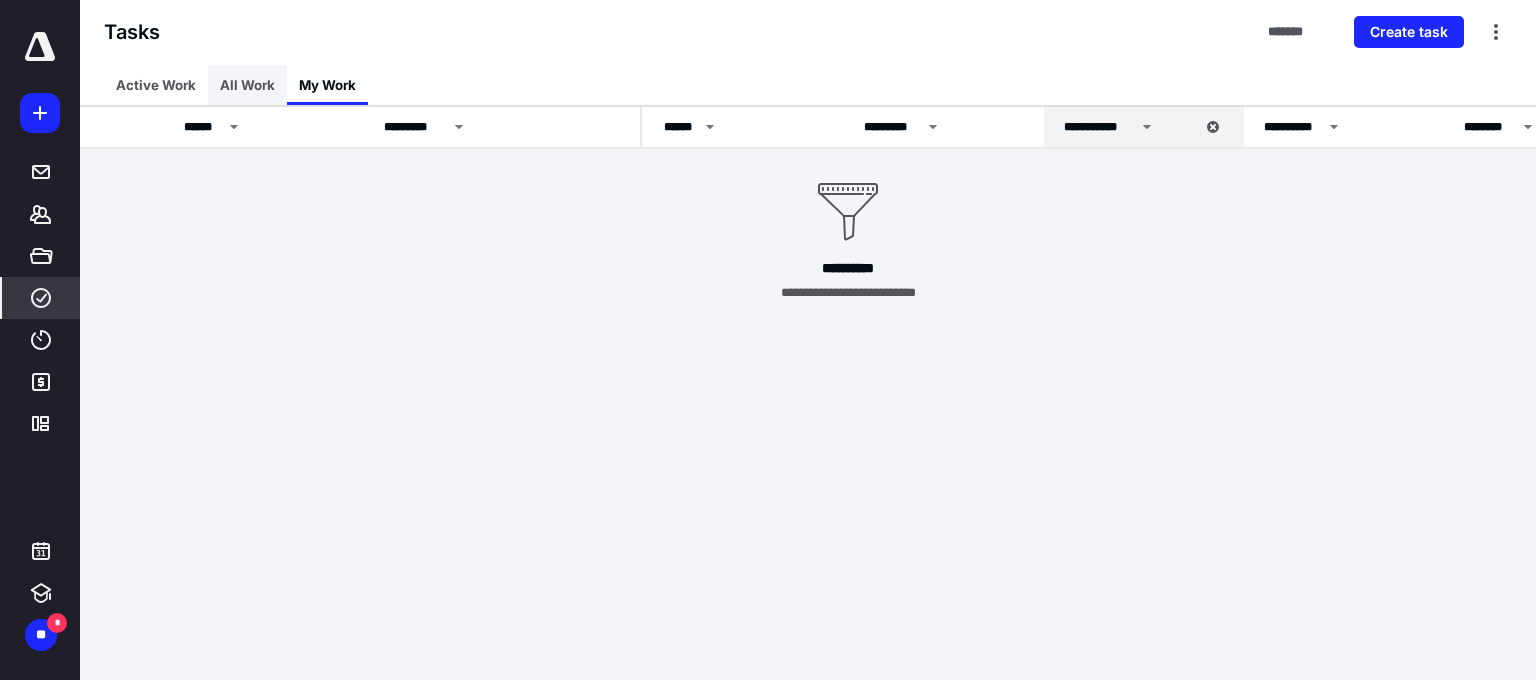click on "All Work" at bounding box center [247, 85] 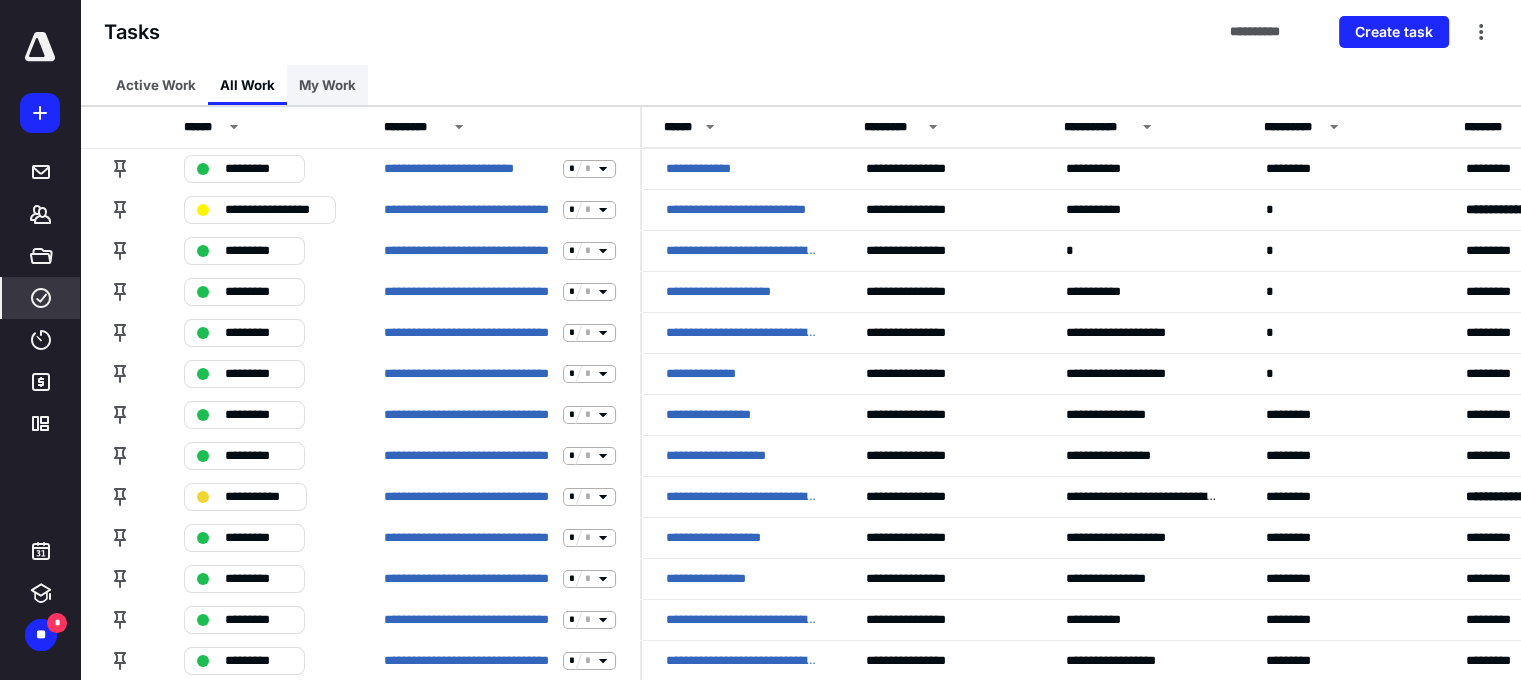 click on "My Work" at bounding box center [327, 85] 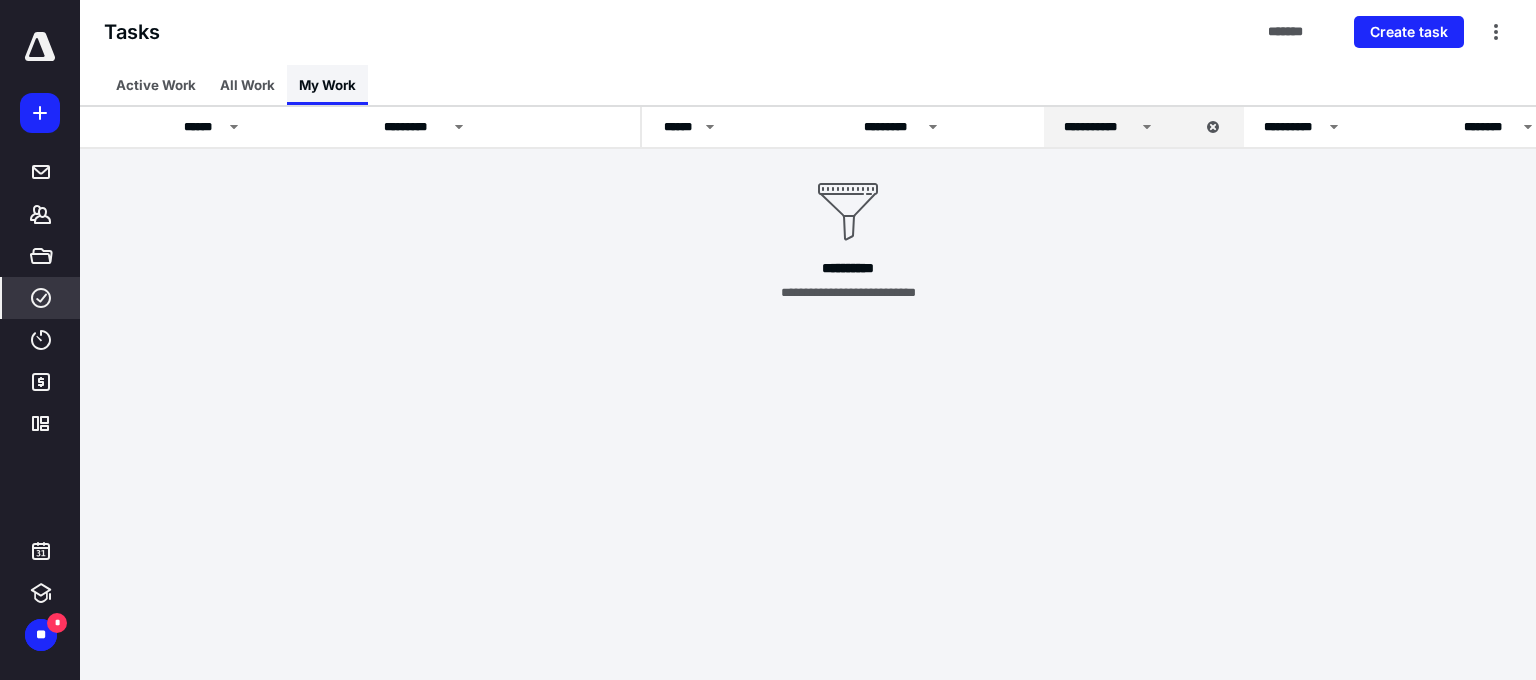 click on "My Work" at bounding box center (327, 85) 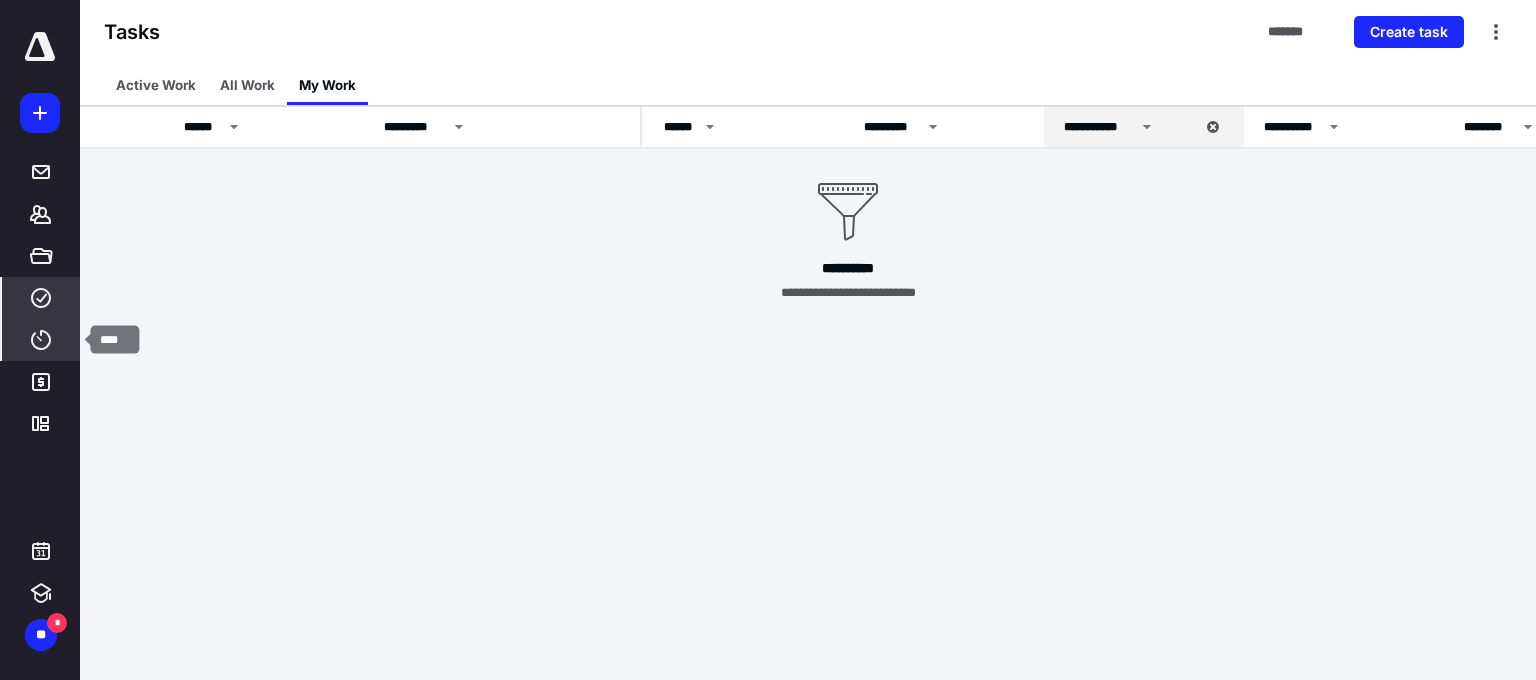 click 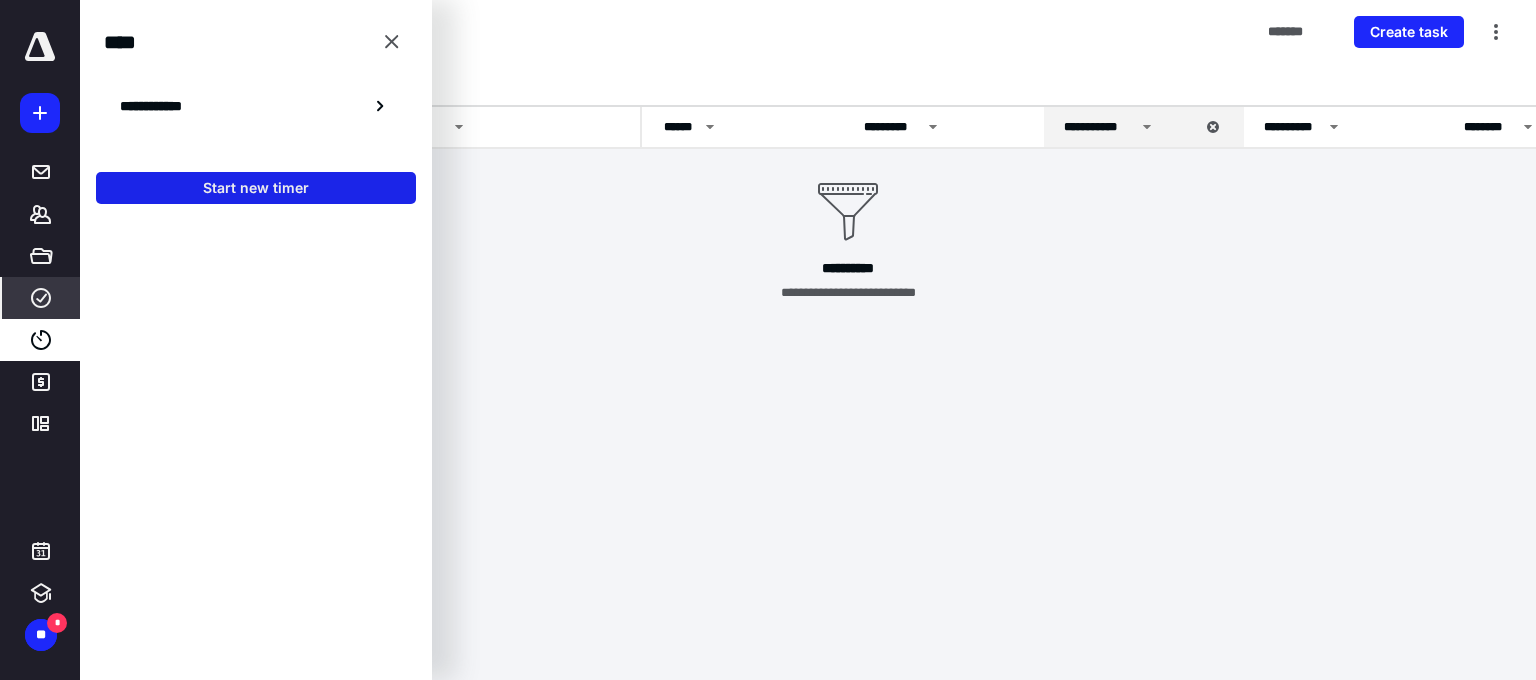 click on "Start new timer" at bounding box center [256, 188] 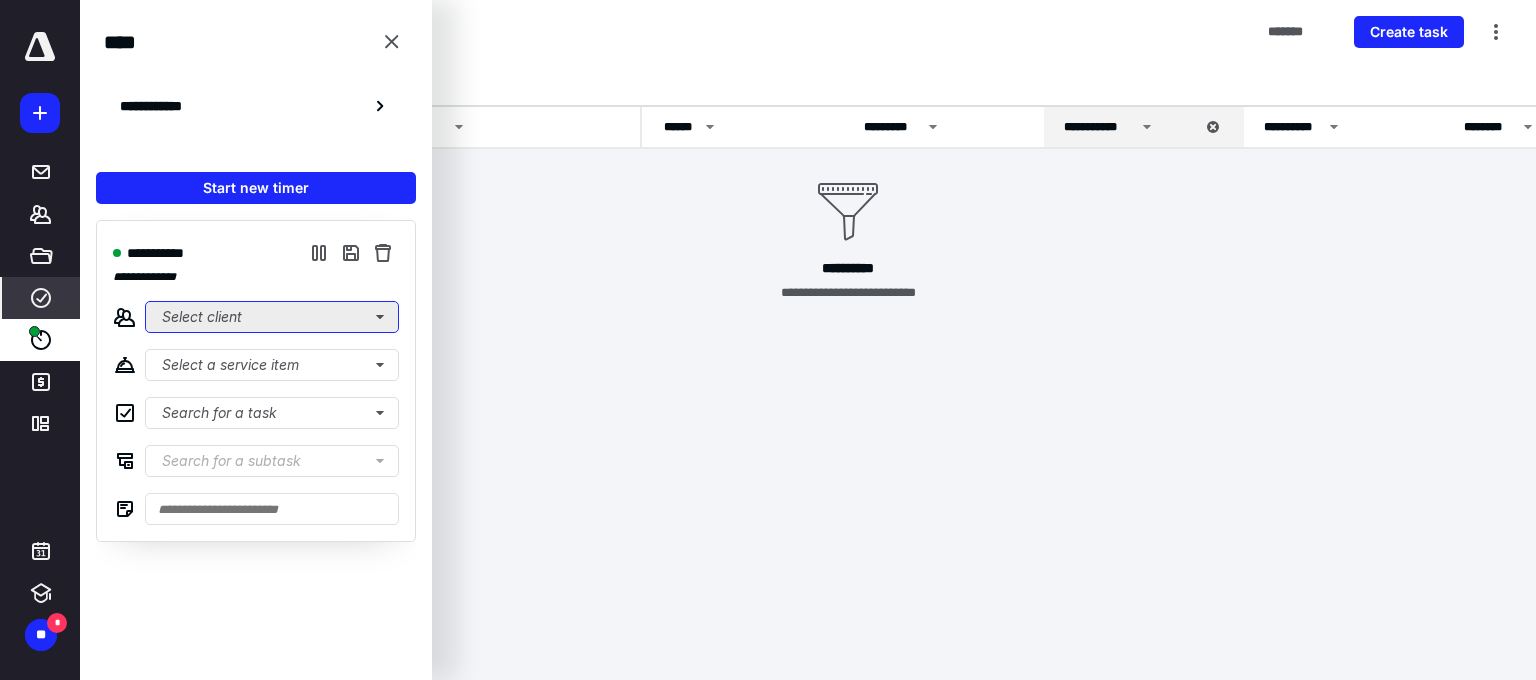 click on "Select client" at bounding box center (272, 317) 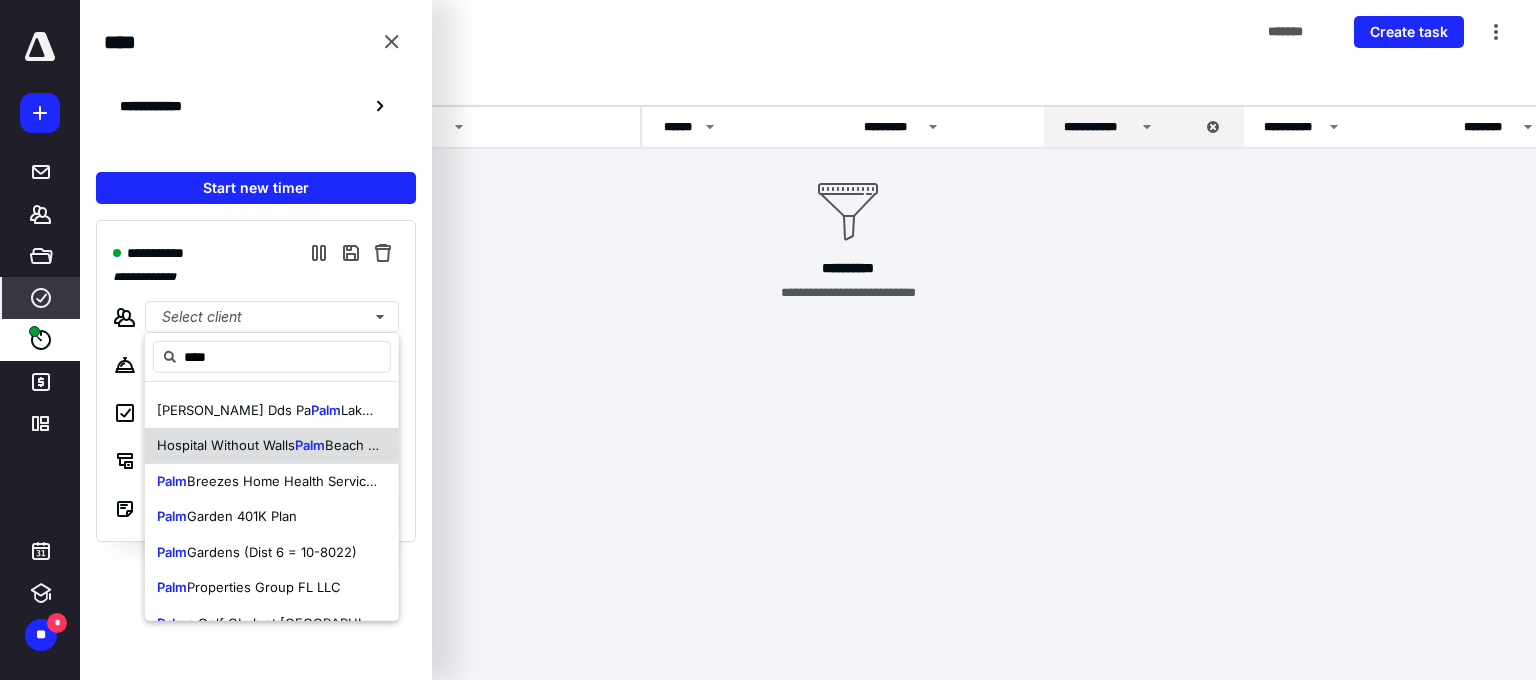 scroll, scrollTop: 100, scrollLeft: 0, axis: vertical 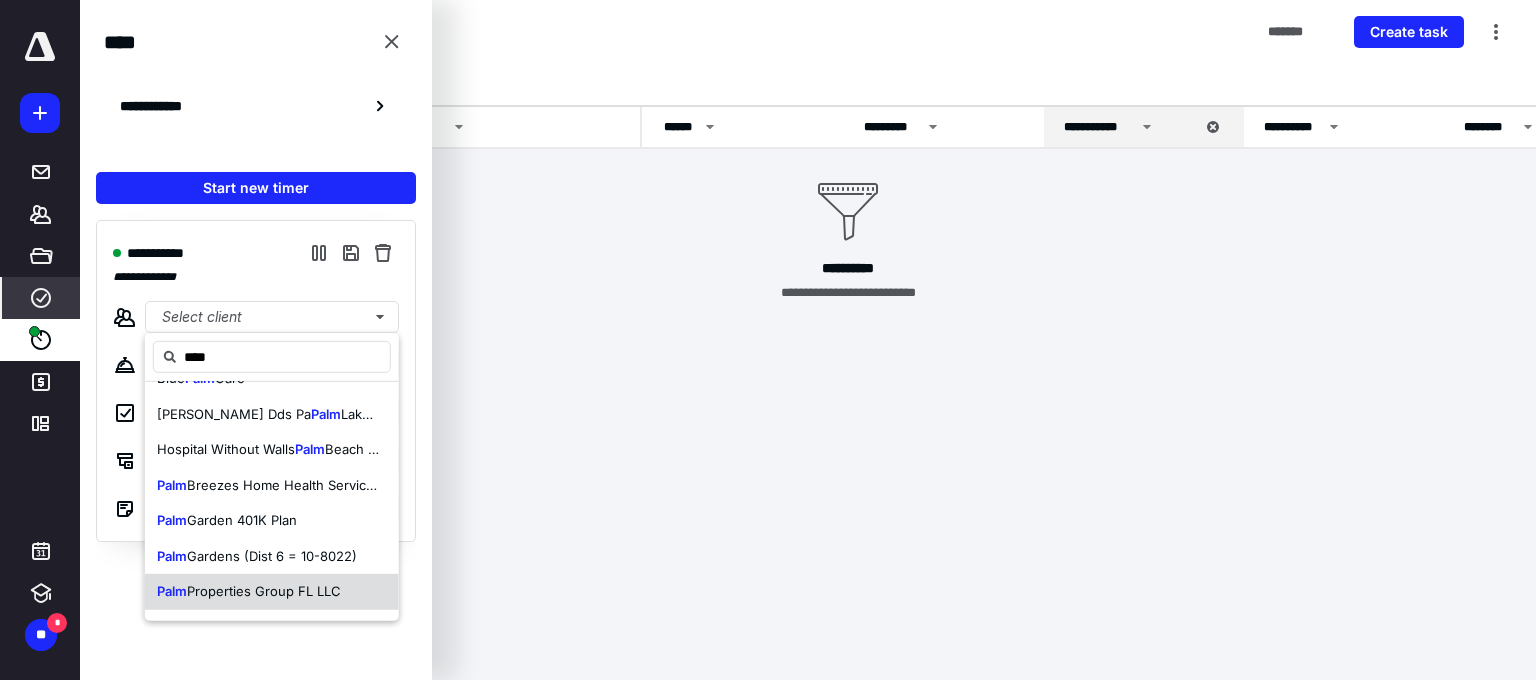 click on "Properties Group FL LLC" at bounding box center (264, 591) 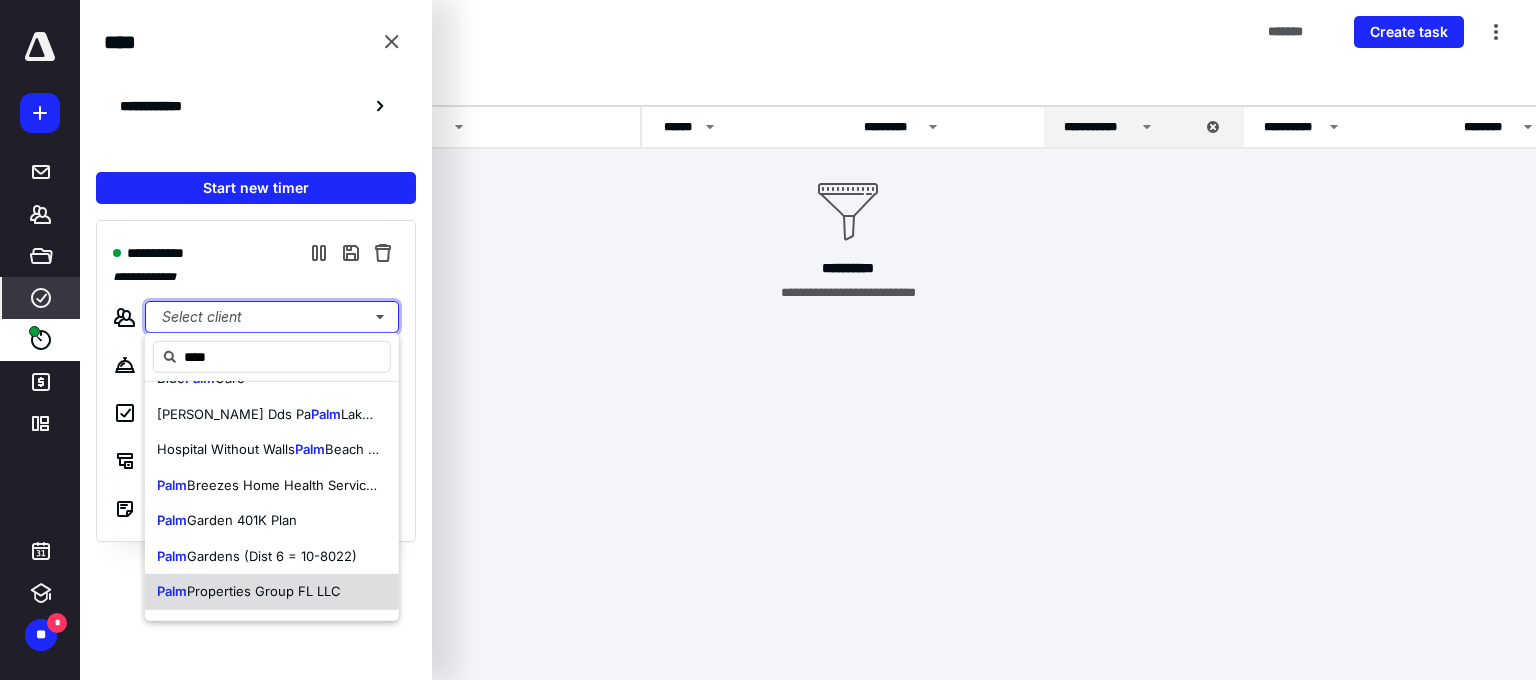 type 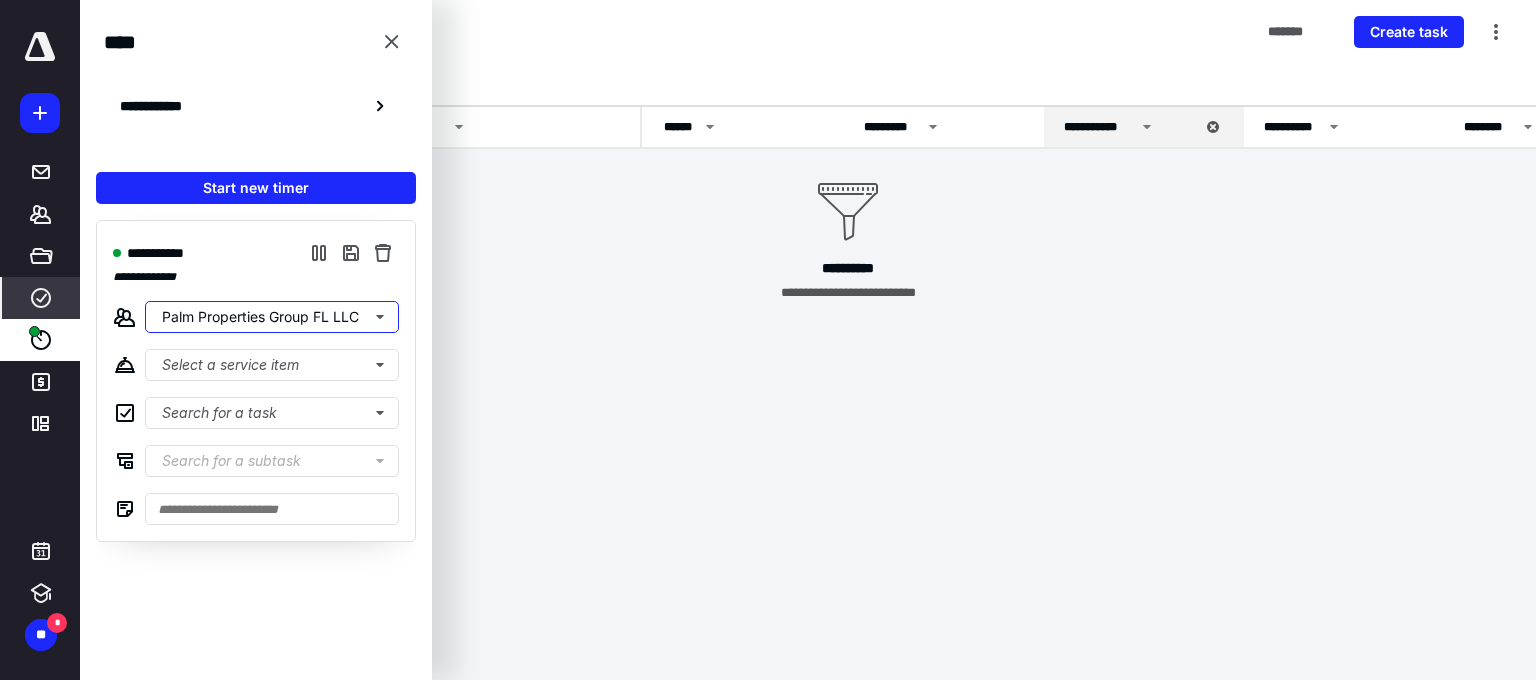 scroll, scrollTop: 0, scrollLeft: 0, axis: both 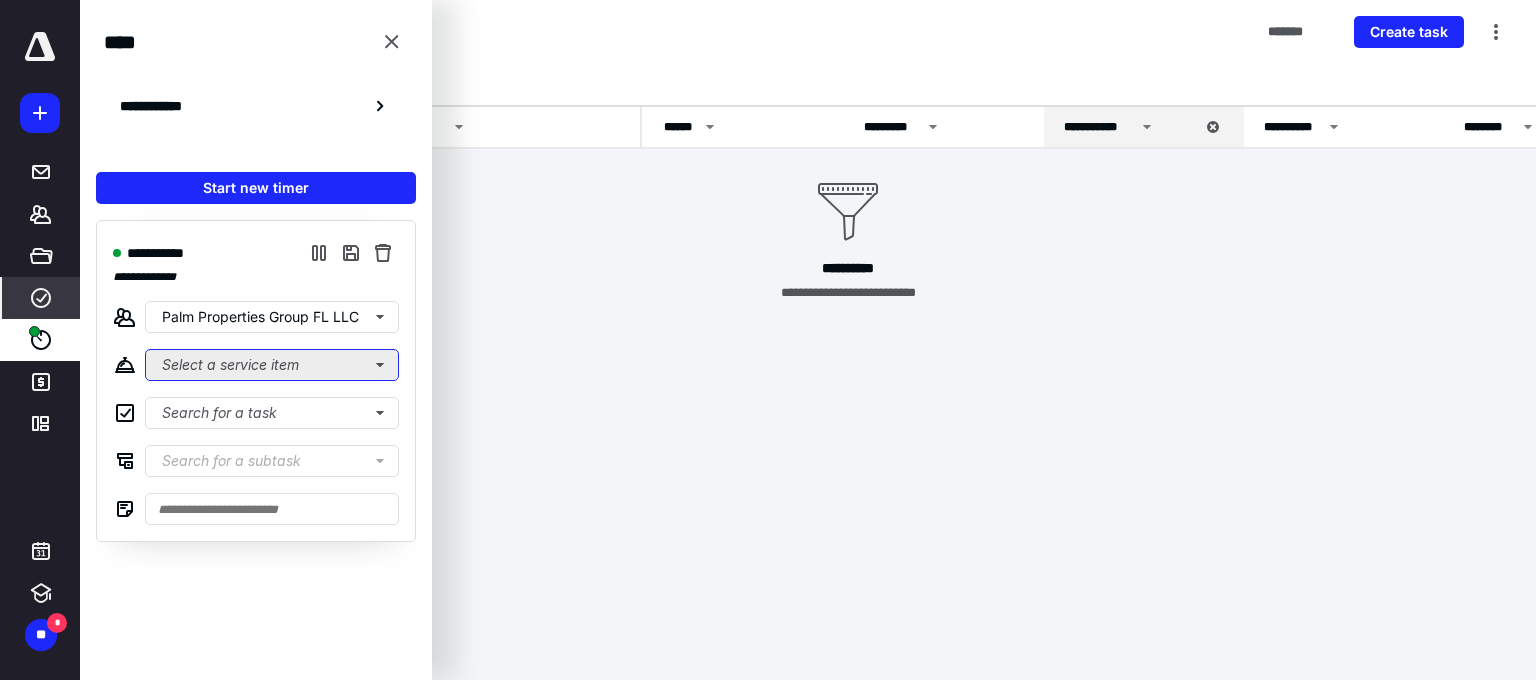 click on "Select a service item" at bounding box center (272, 365) 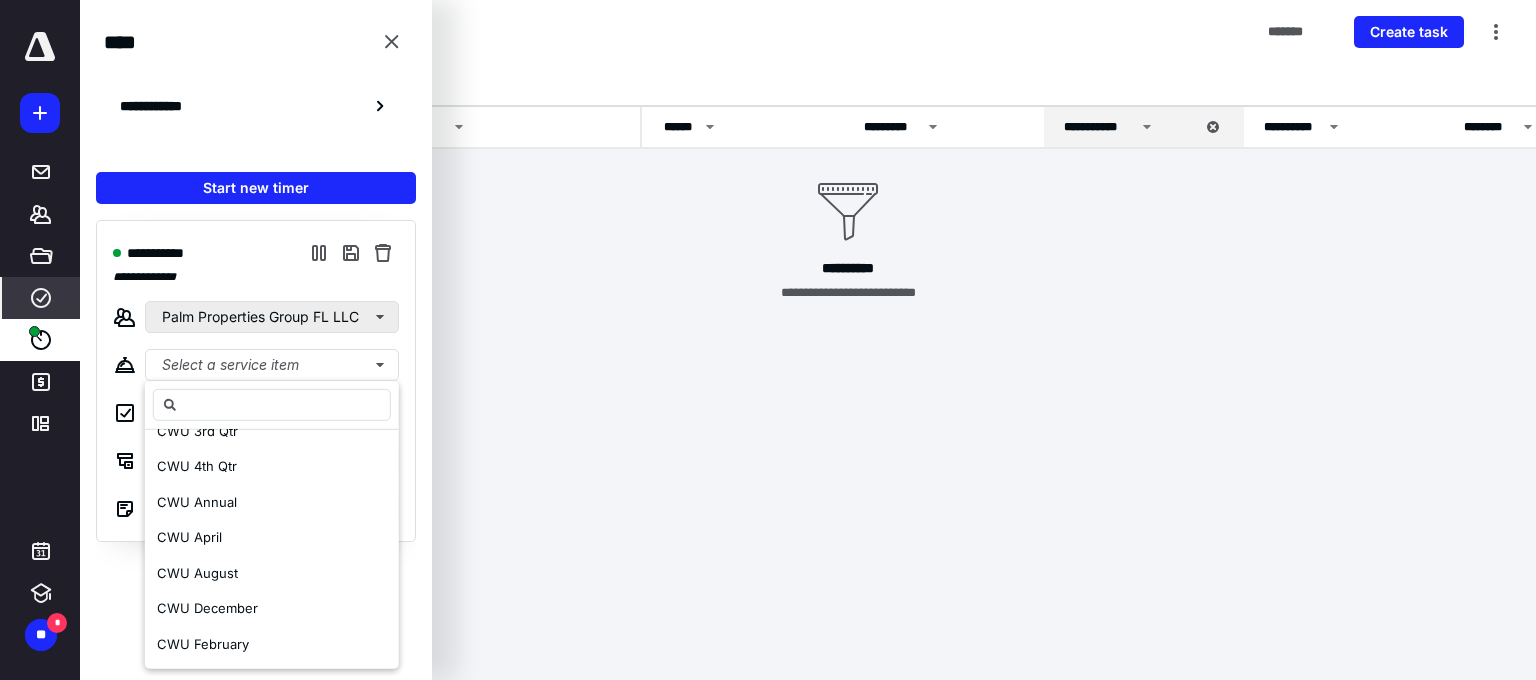 scroll, scrollTop: 4600, scrollLeft: 0, axis: vertical 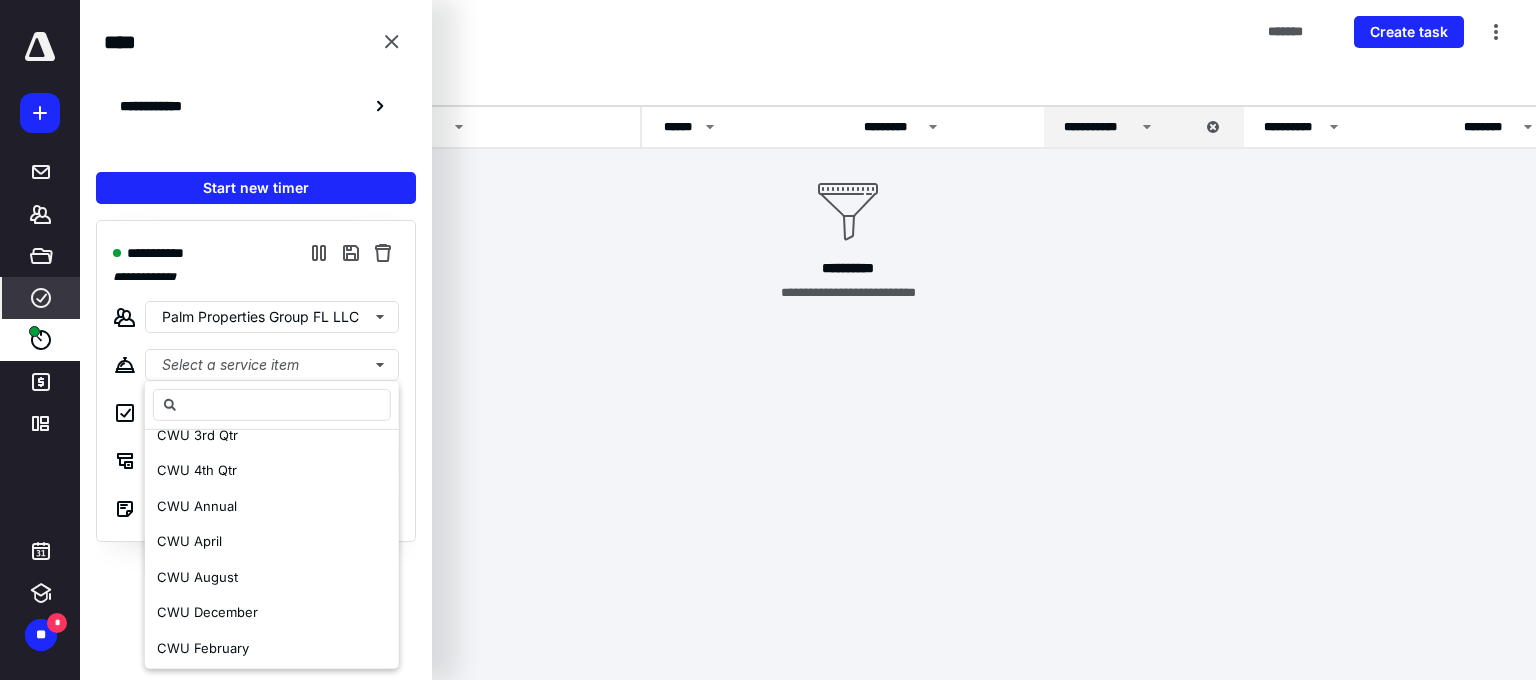 click on "**********" at bounding box center (768, 340) 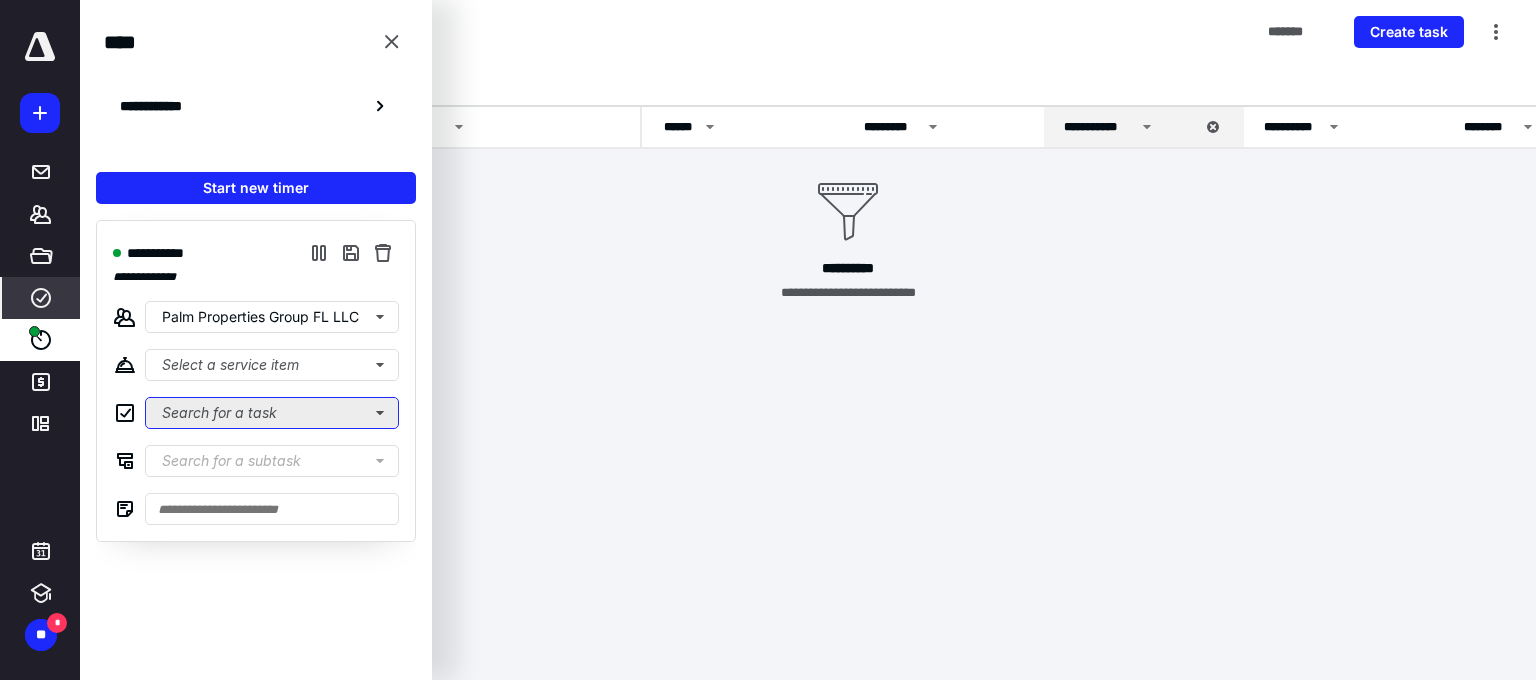 click on "Search for a task" at bounding box center (272, 413) 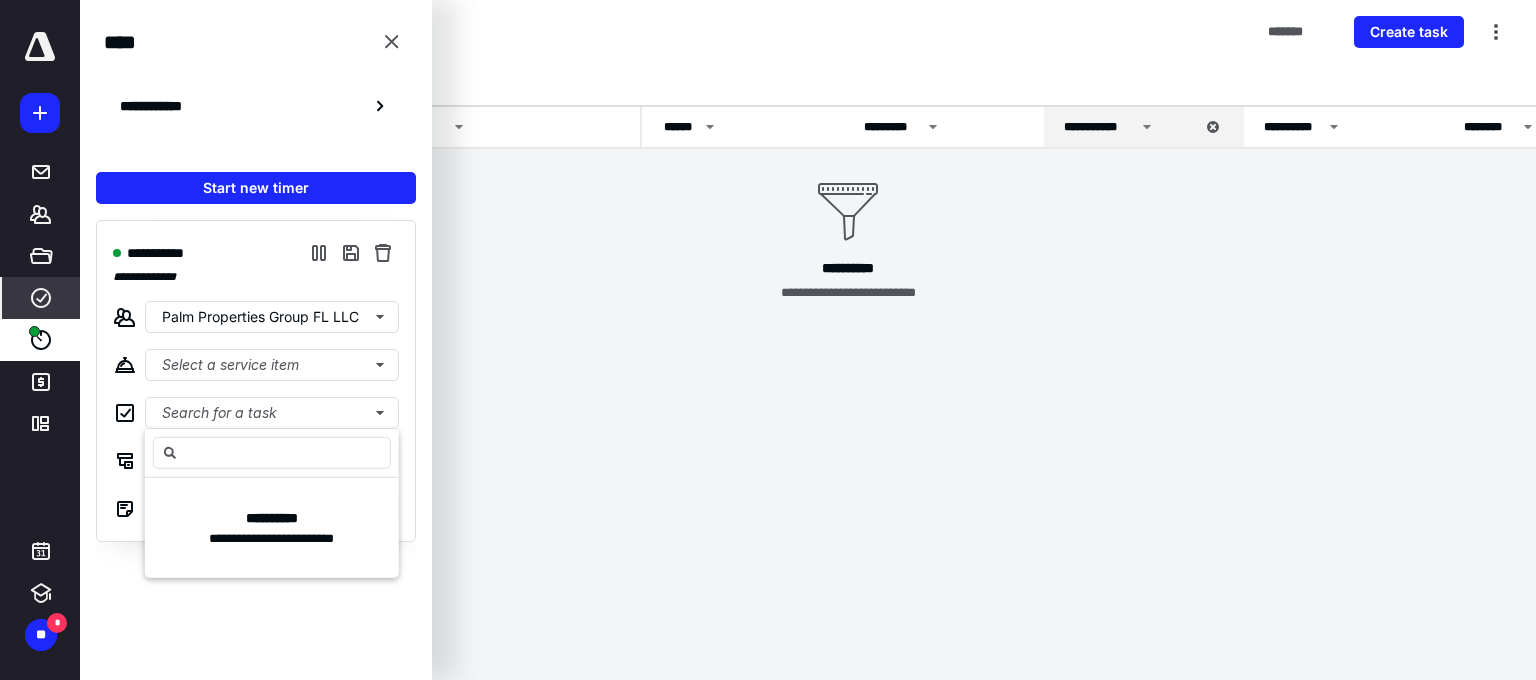 click on "**********" at bounding box center [256, 381] 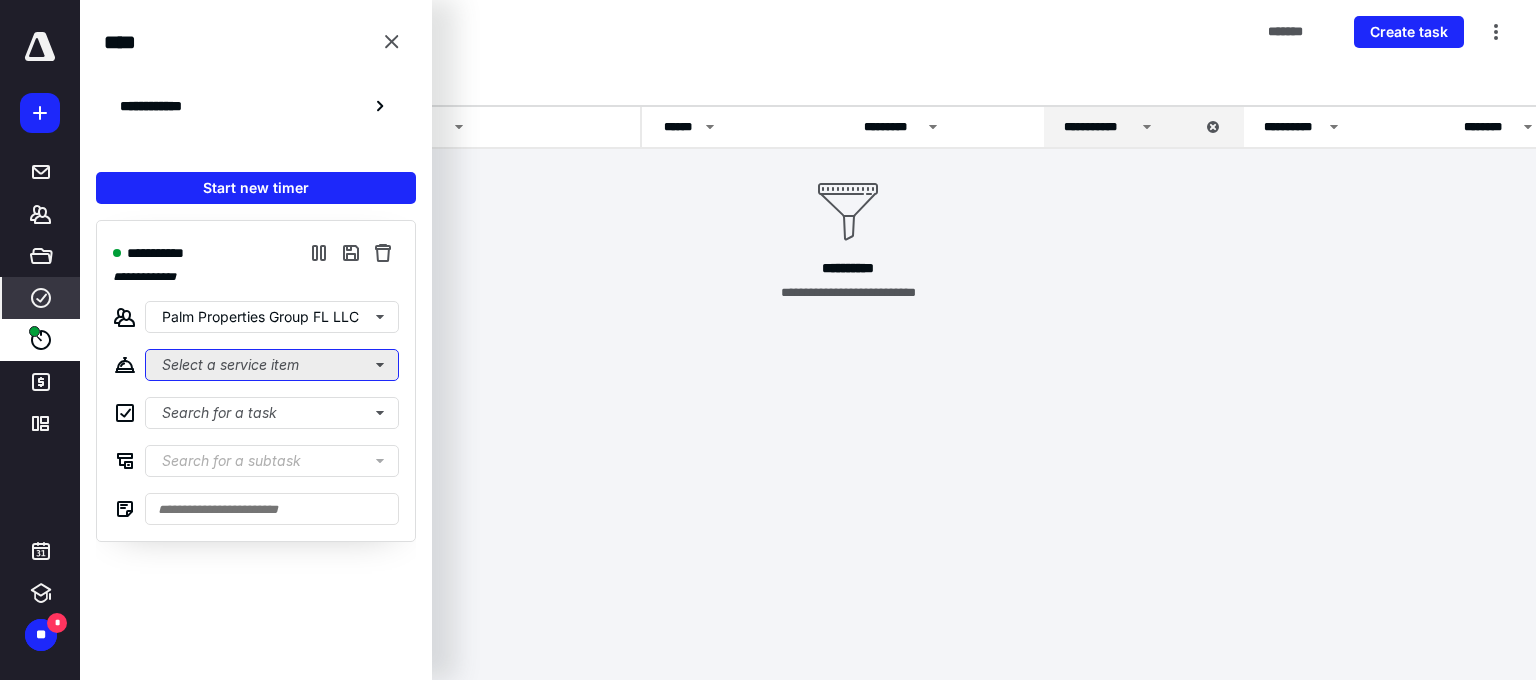 click on "Select a service item" at bounding box center (272, 365) 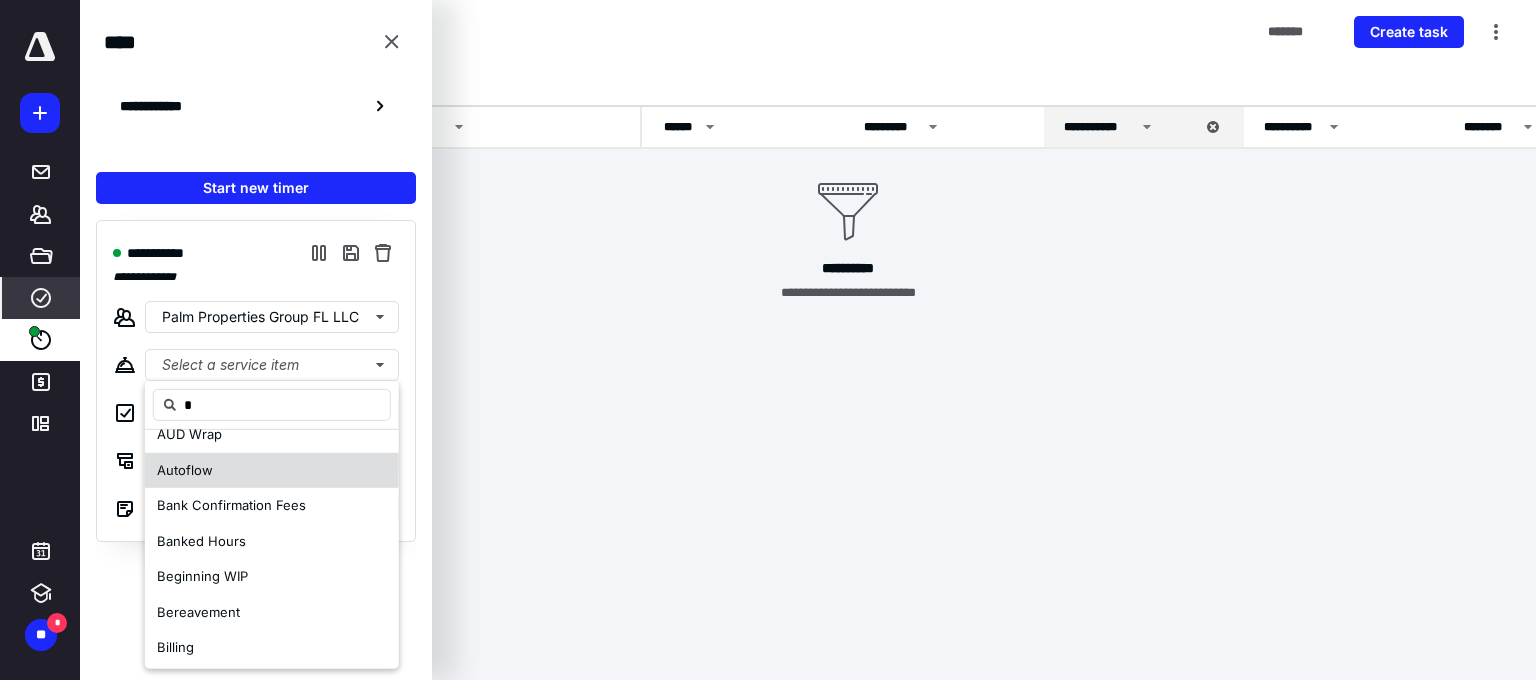 scroll, scrollTop: 0, scrollLeft: 0, axis: both 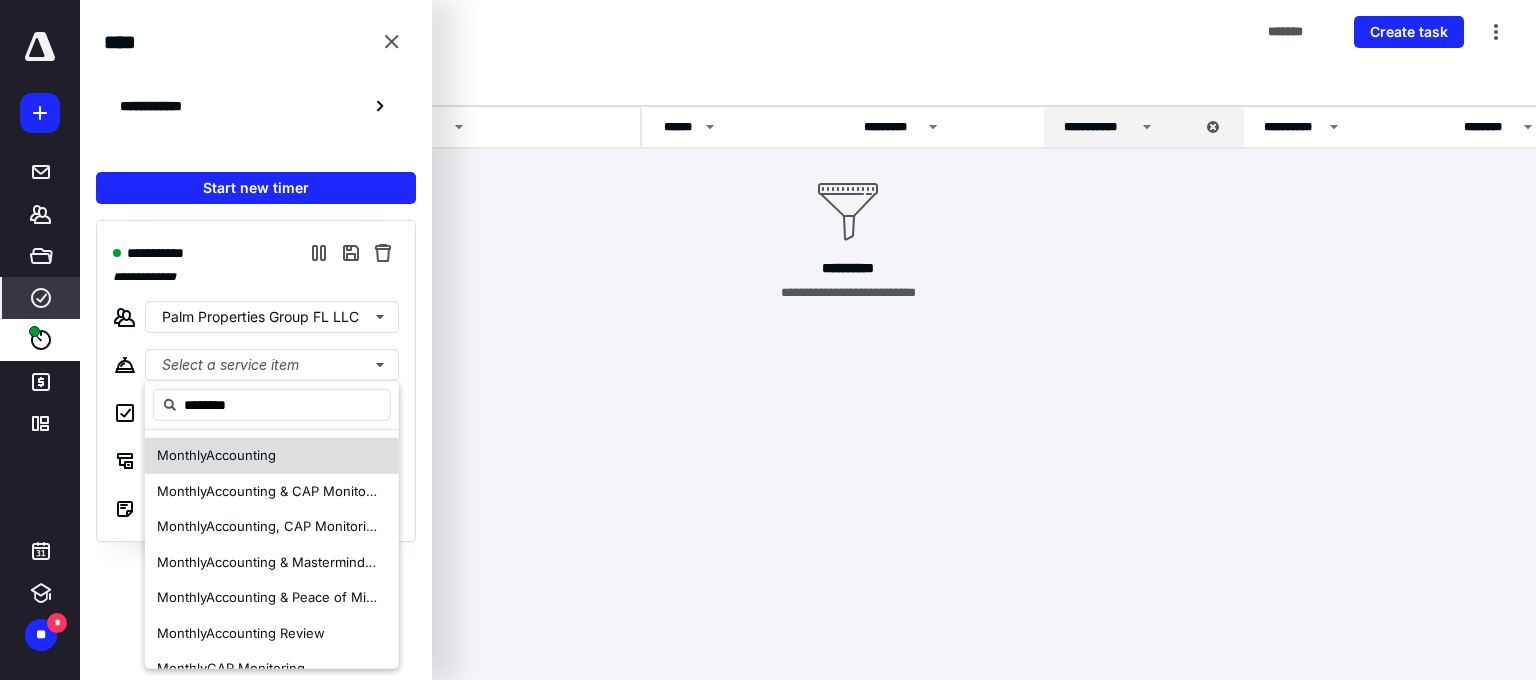 click on "Monthly  Accounting" at bounding box center [272, 456] 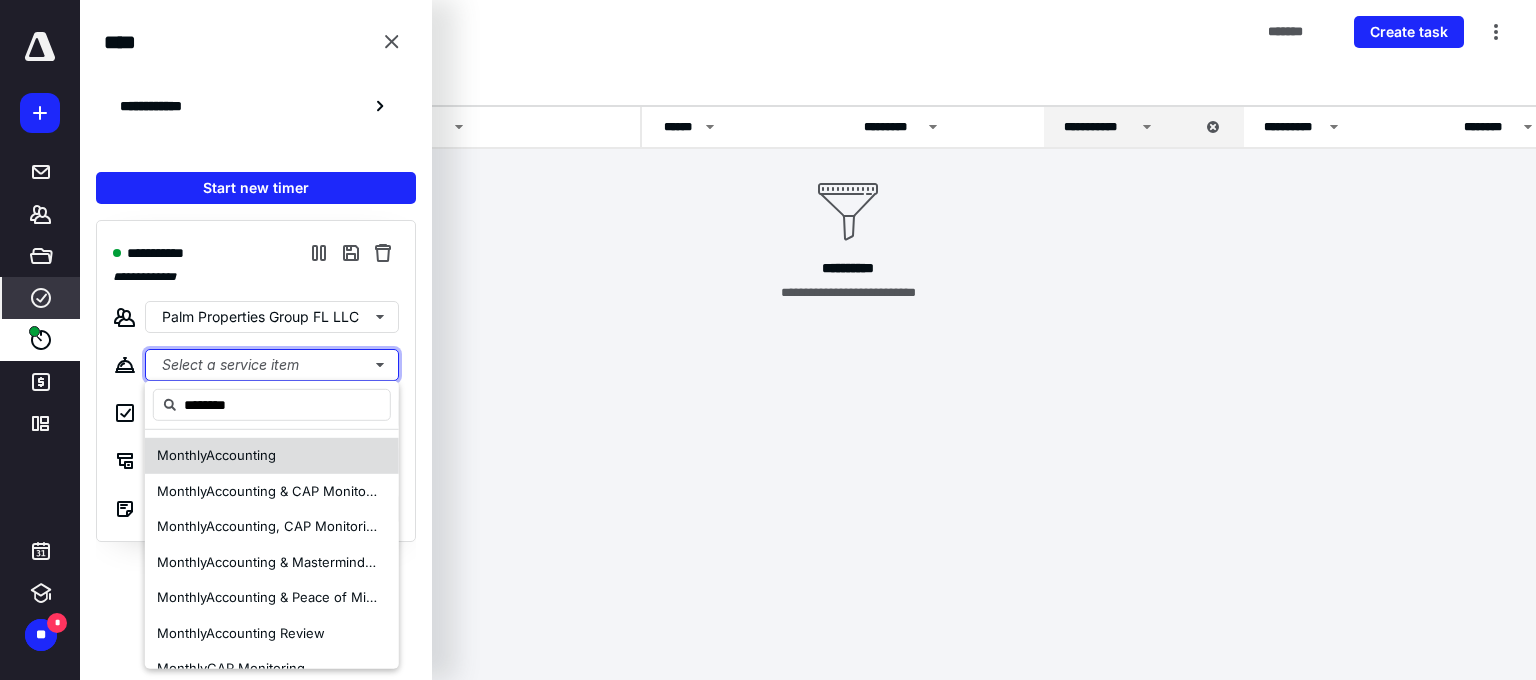 type 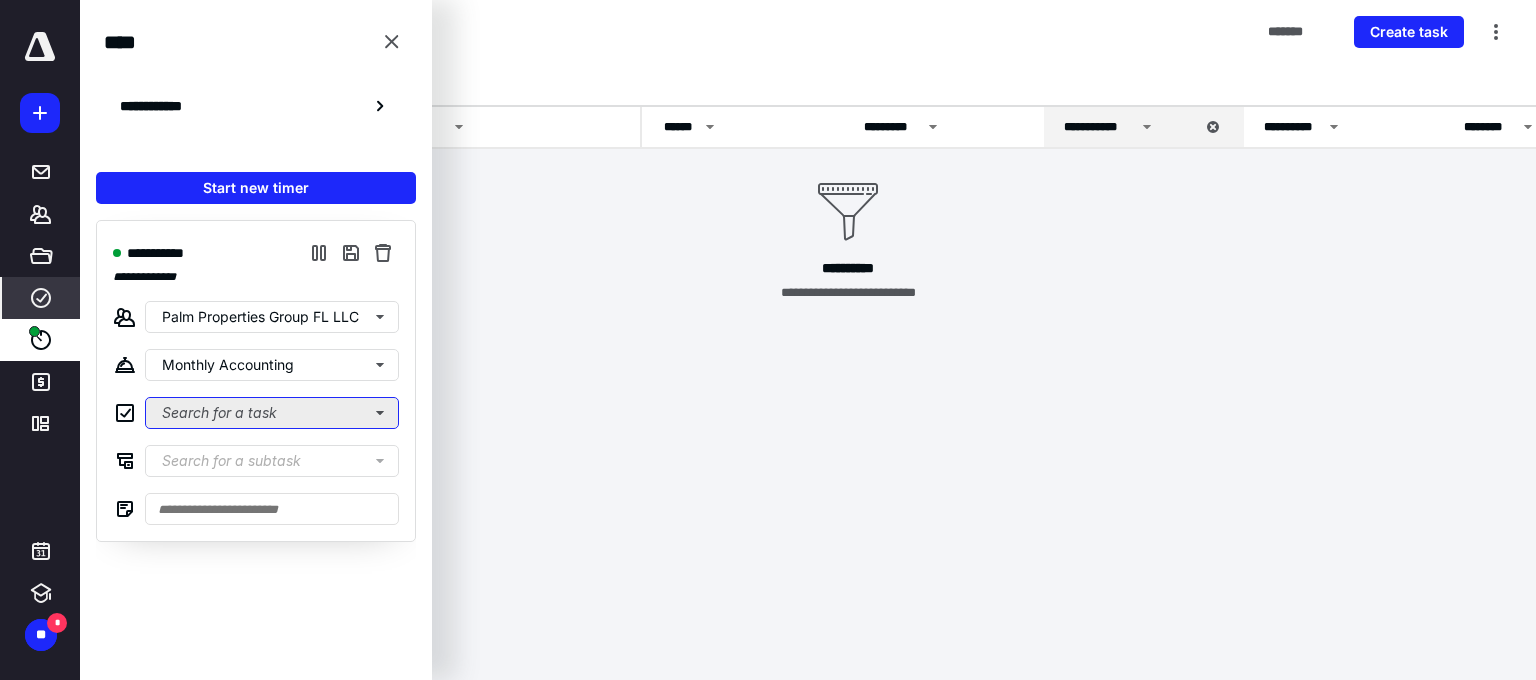 click on "Search for a task" at bounding box center (272, 413) 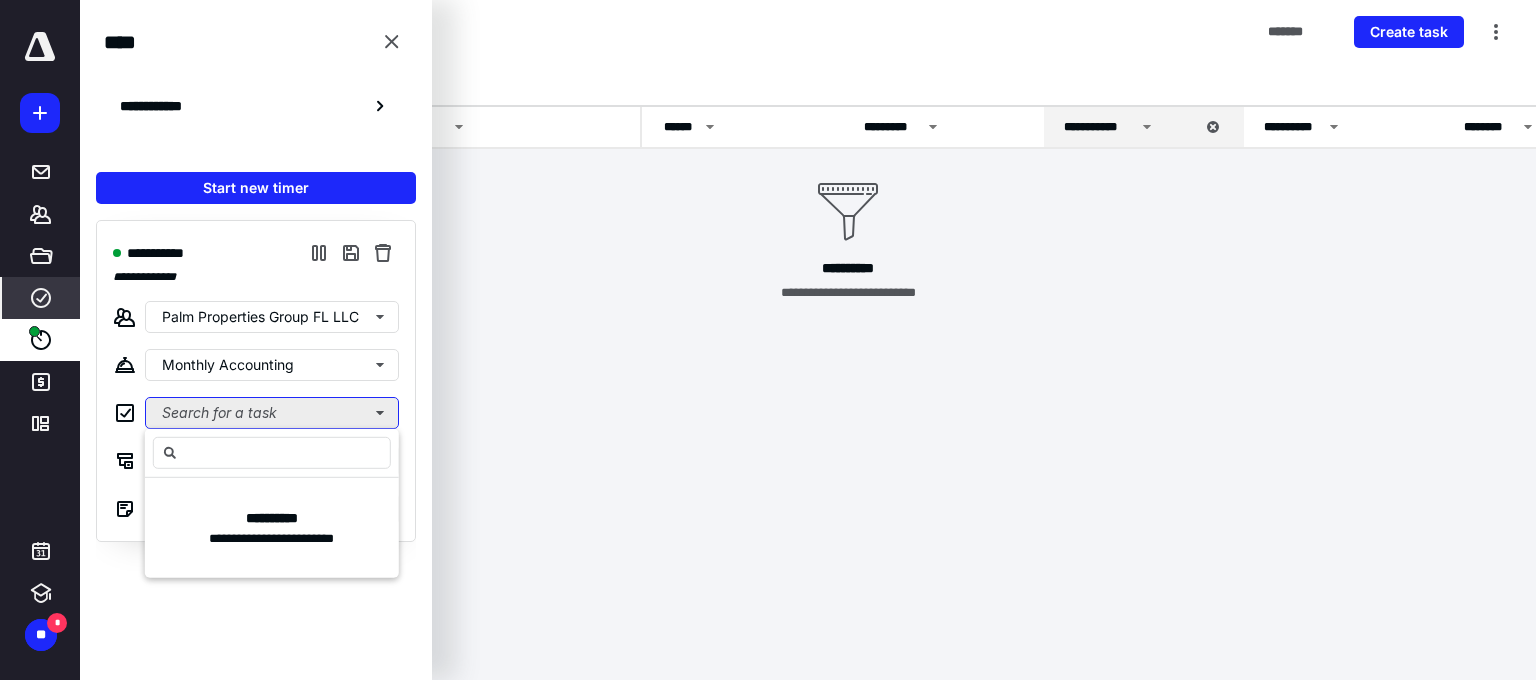 click on "Search for a task" at bounding box center [272, 413] 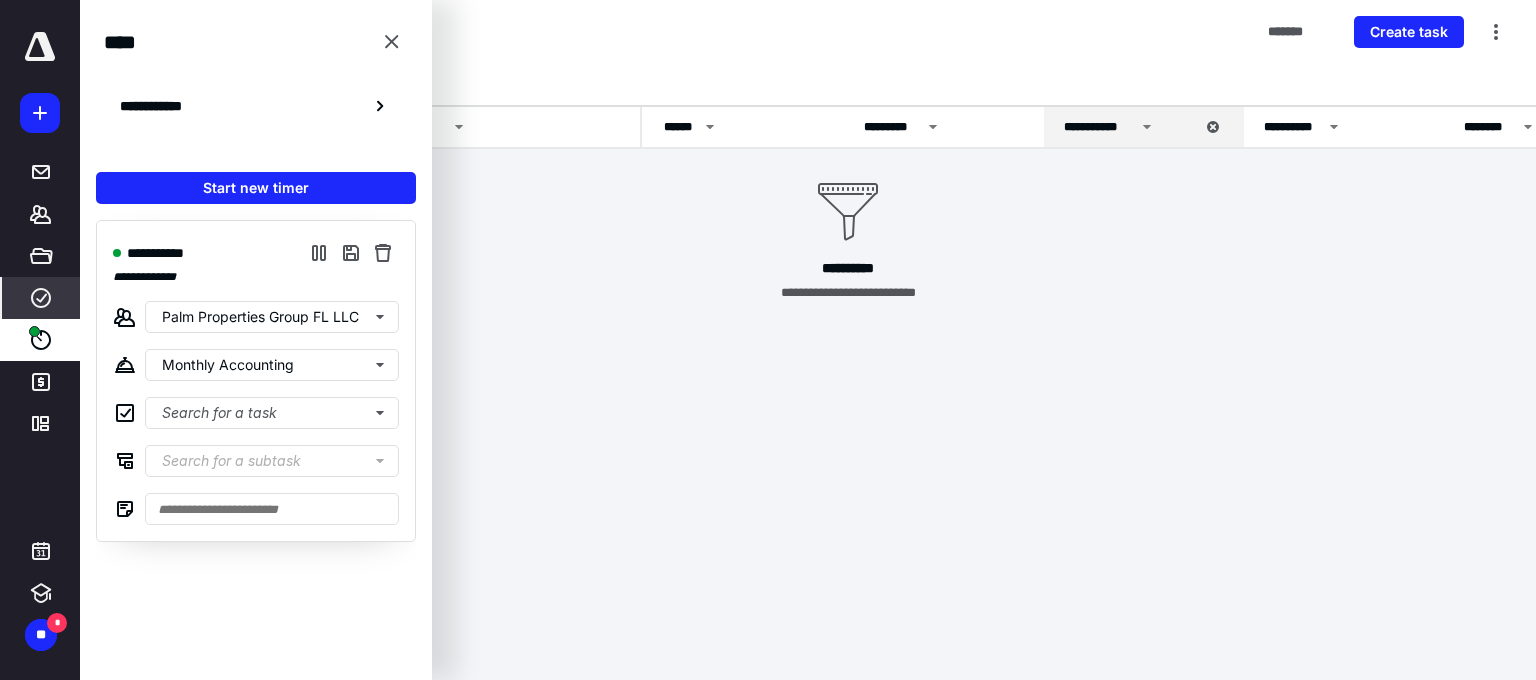 click on "Search for a subtask" at bounding box center (276, 461) 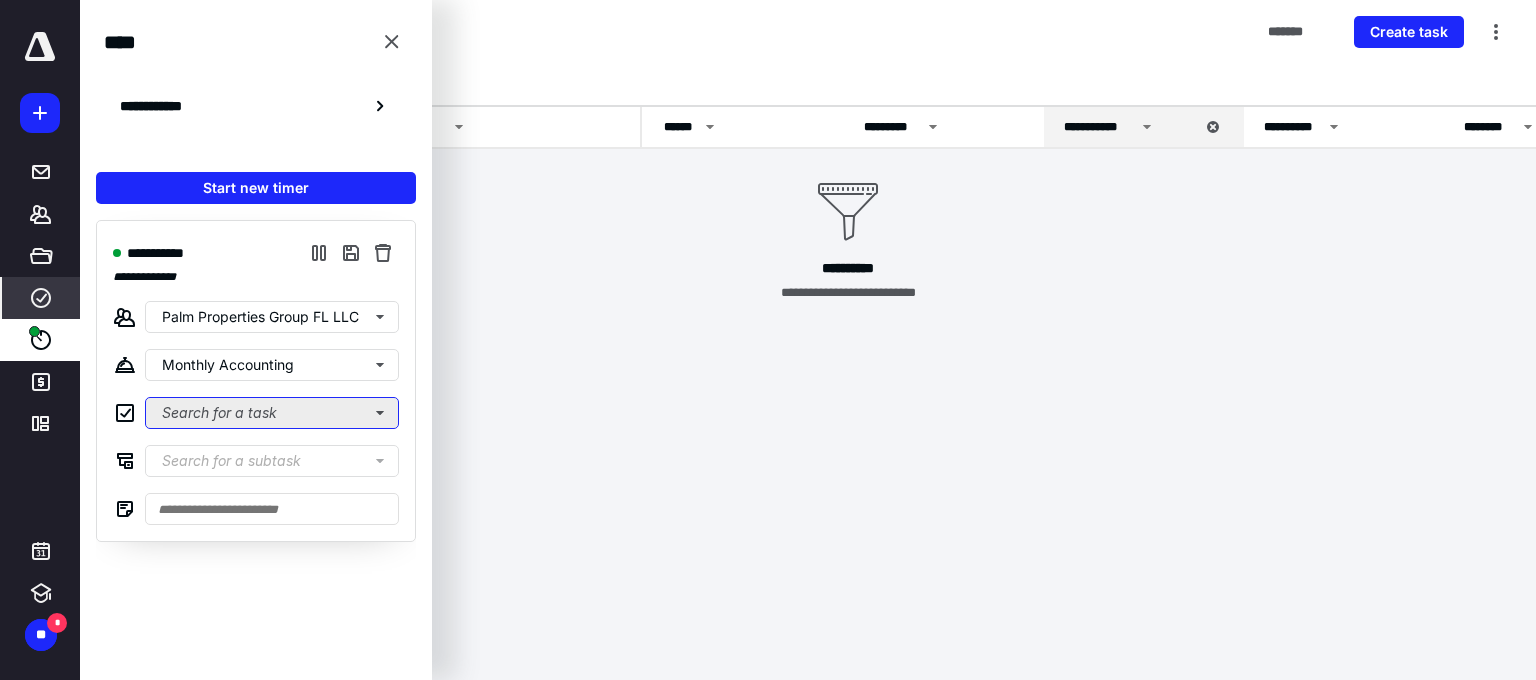 click on "Search for a task" at bounding box center [272, 413] 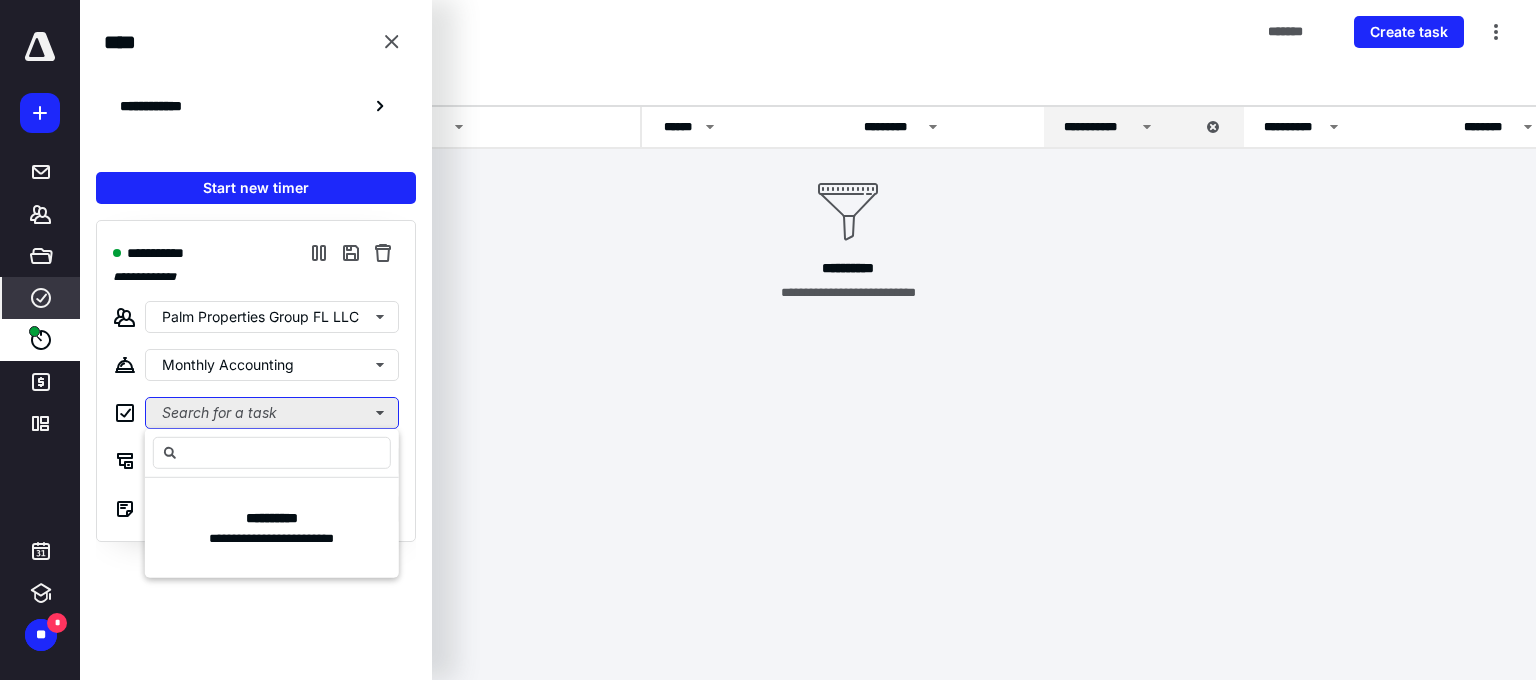 click on "Search for a task" at bounding box center [272, 413] 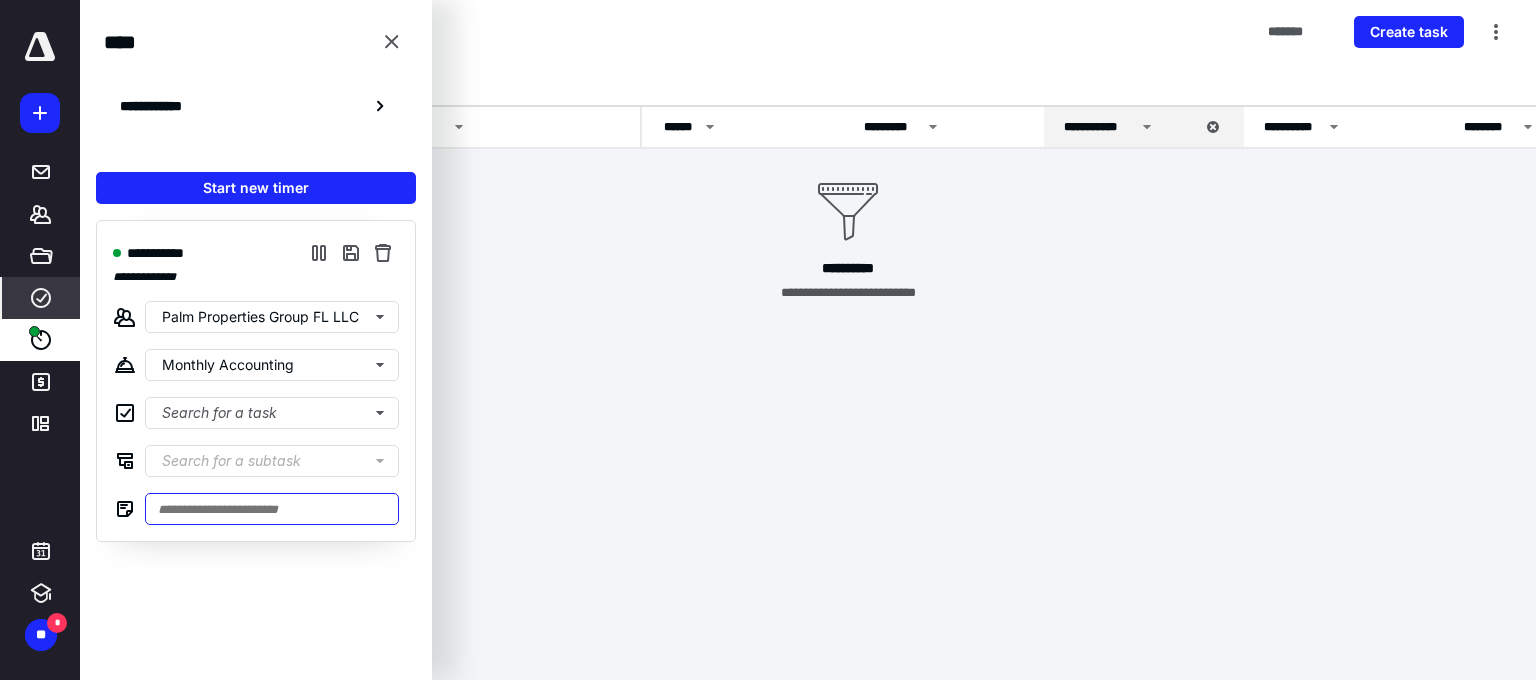 click at bounding box center (272, 509) 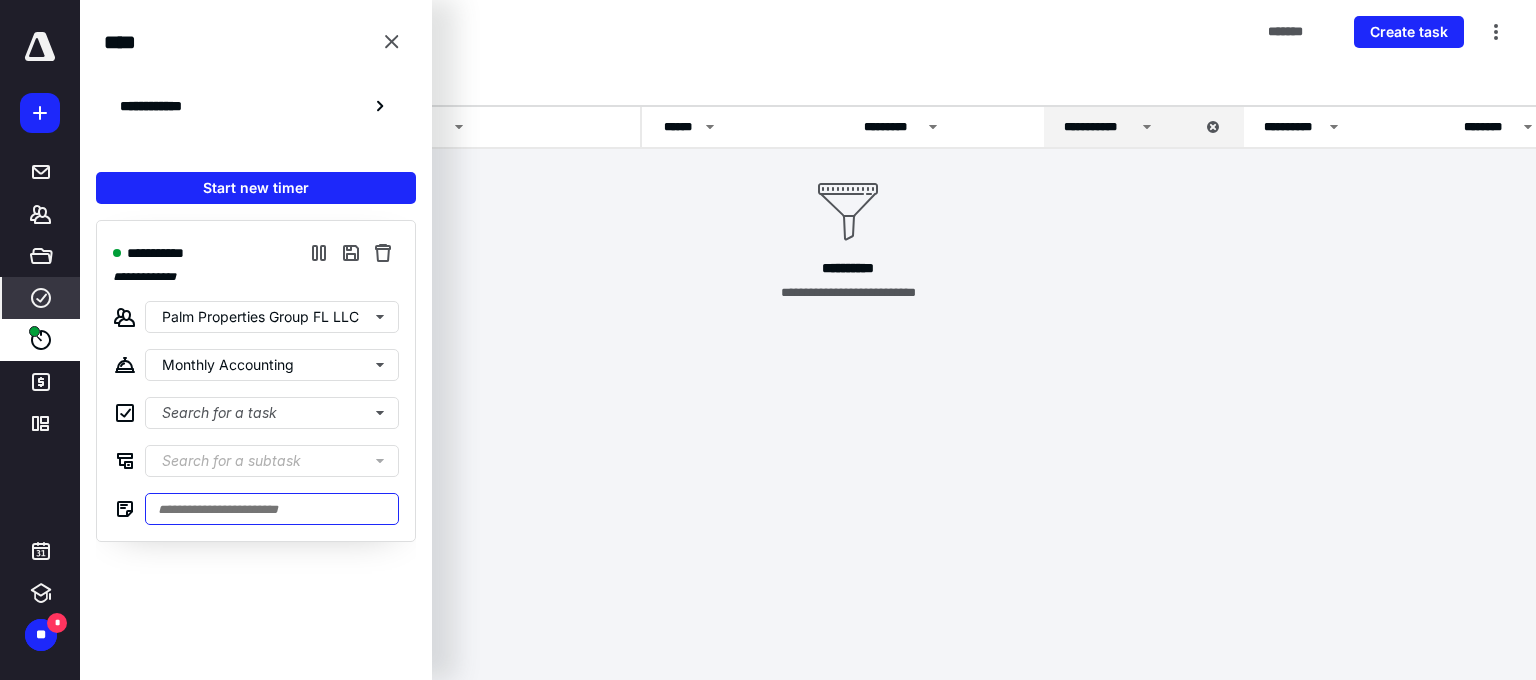 click at bounding box center (272, 509) 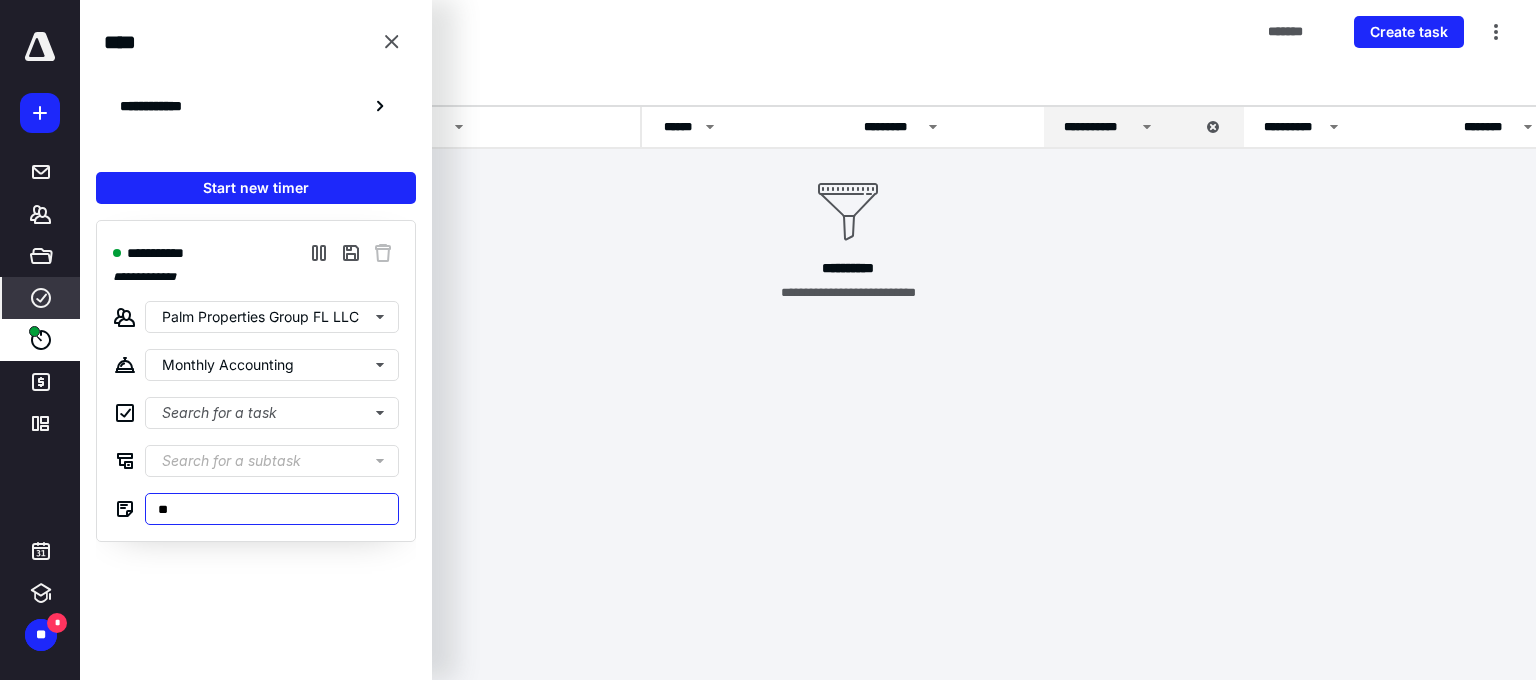type on "*" 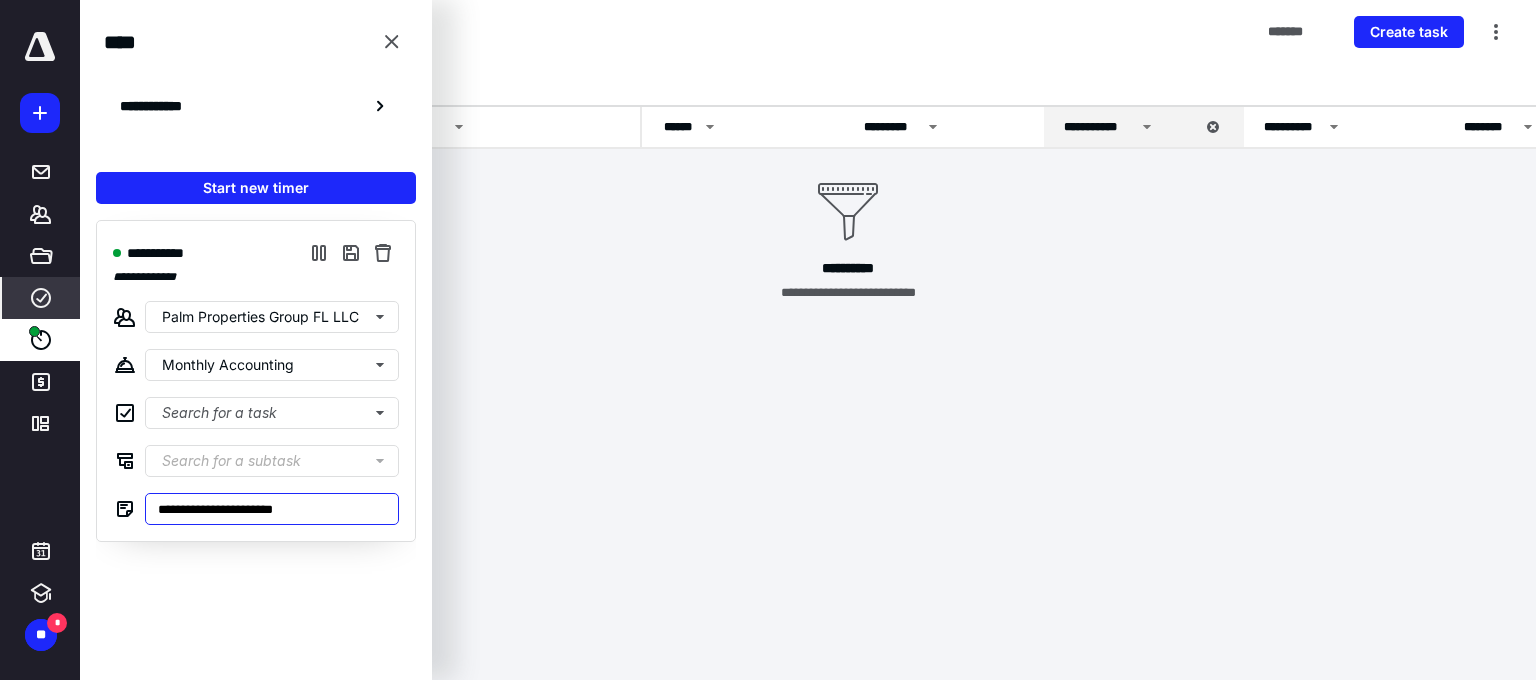 click on "**********" at bounding box center [272, 509] 